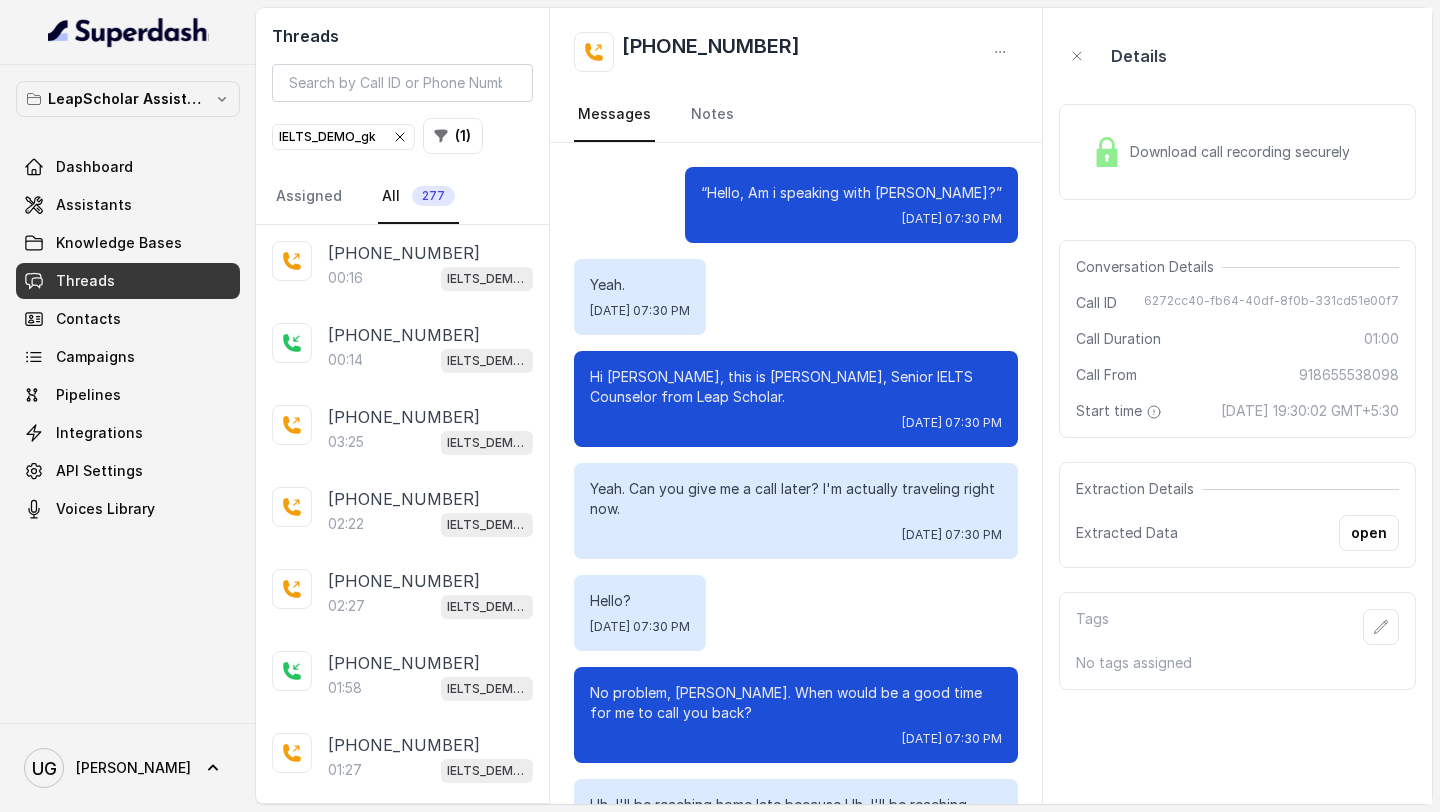scroll, scrollTop: 0, scrollLeft: 0, axis: both 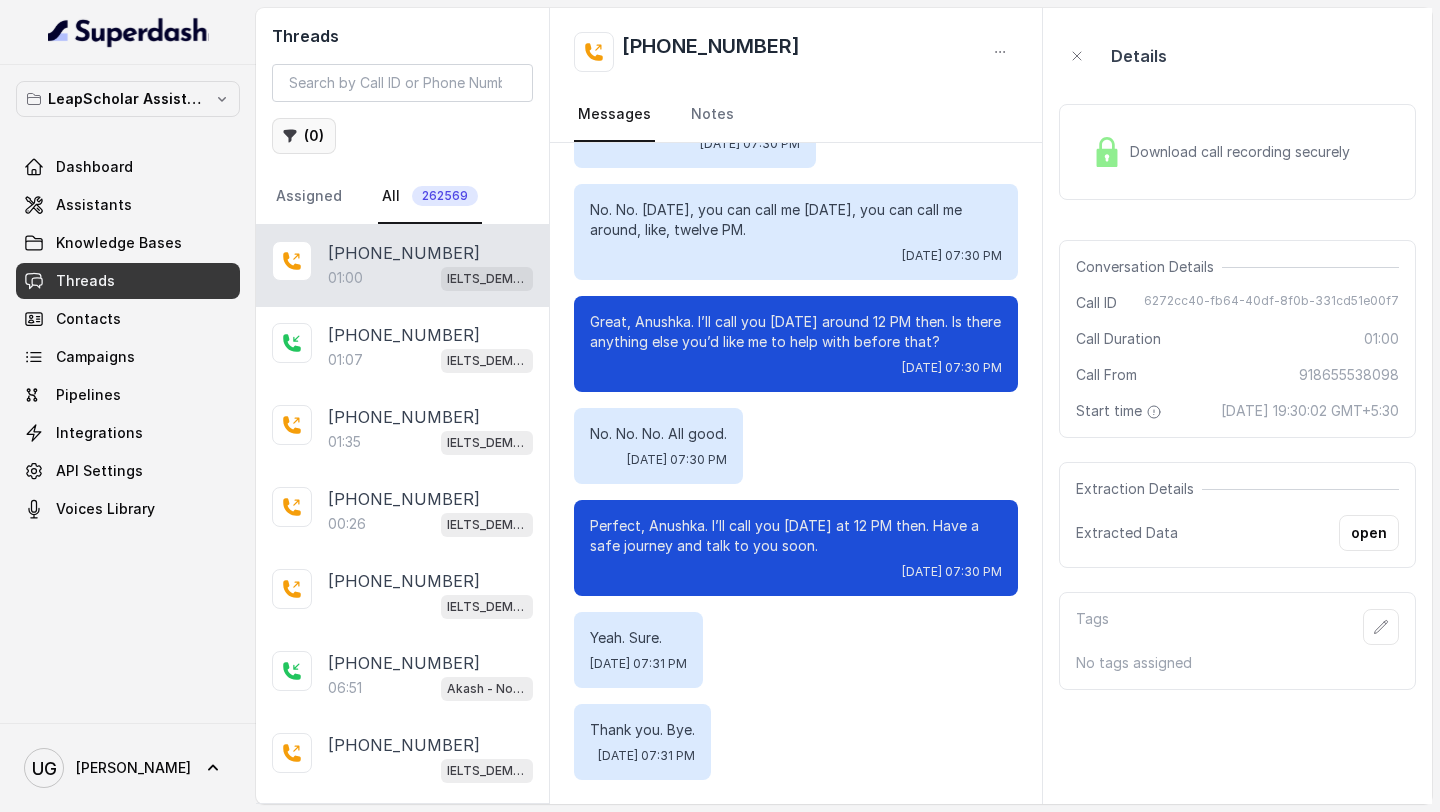click on "( 0 )" at bounding box center [304, 136] 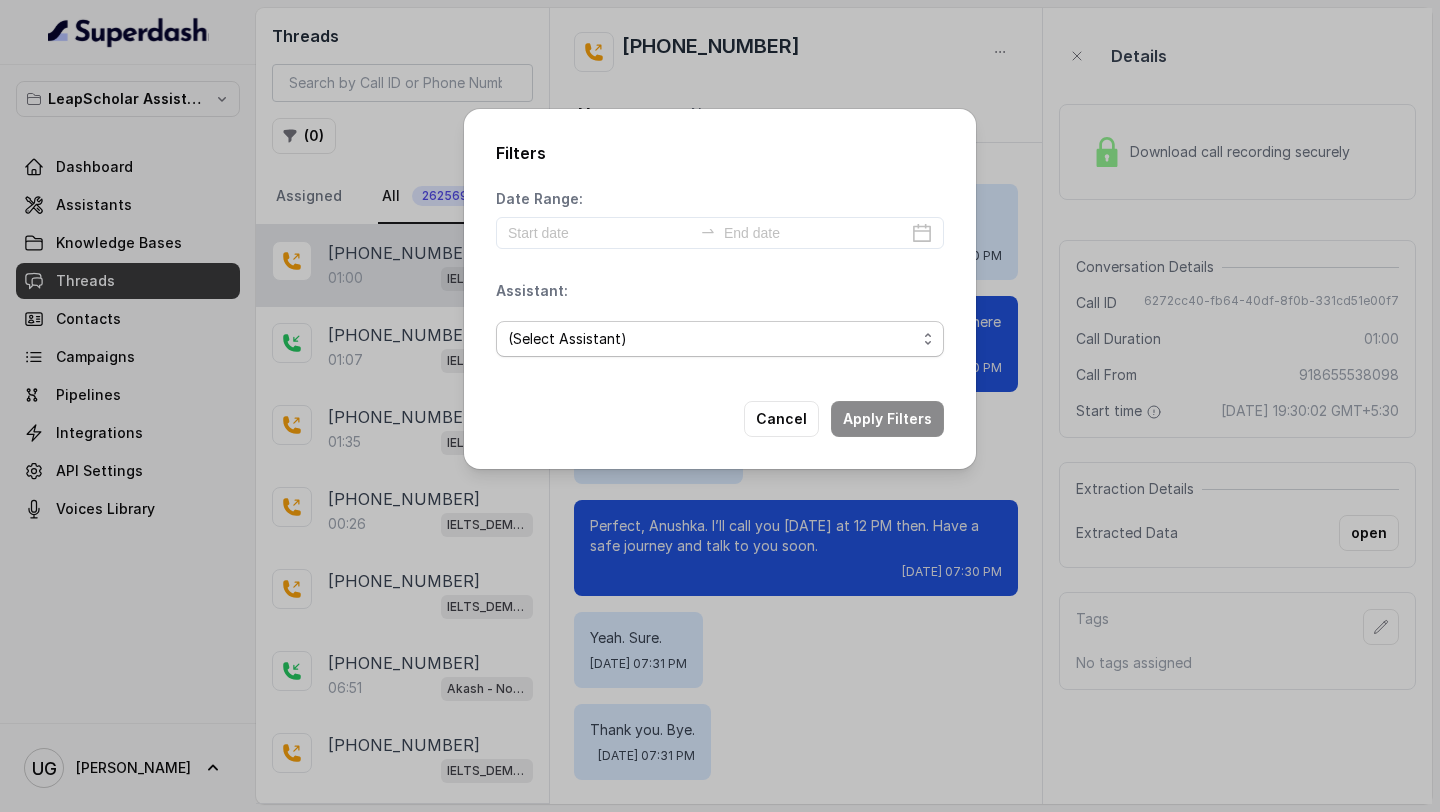 click on "(Select Assistant) OC-new approach Cohort 2 - IELTS Booked Akash - Not Sure | PP Akash - Not Sure | C2I Session AI Calling for Masterclass - #RK Cohort 4 - Qualified but Meeting not attended Cohort 9 - Future Intake IELTS Given Cohort 5 - Webinar Within 1 month Geebee-Test Cohort 10 - Future Intake Non-IELTS Cohort 11 - IELTS Demo Attended Cohort 14 - Generic Cohort 13 - IELTS Masterclass Attended Cohort 12 - IELTS Demo Not Attended AI-IELTS (Testing) Akash- Exam booked Akash - Exam Given  Akash - Exam Not Yet Decided Deferral BoFu IELTS_DEMO_gk" at bounding box center [720, 339] 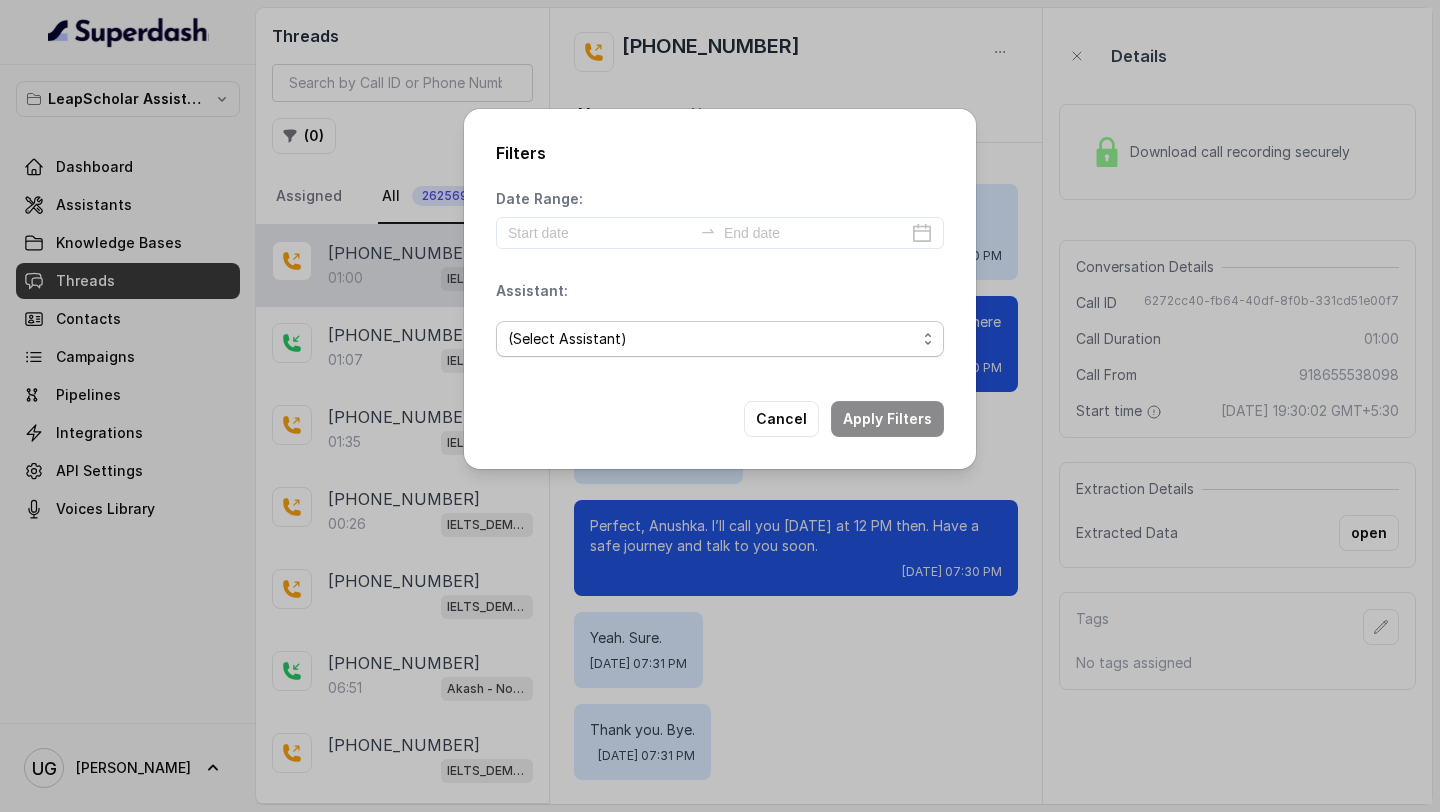 select on "68595ca65ae4414c83fb2851" 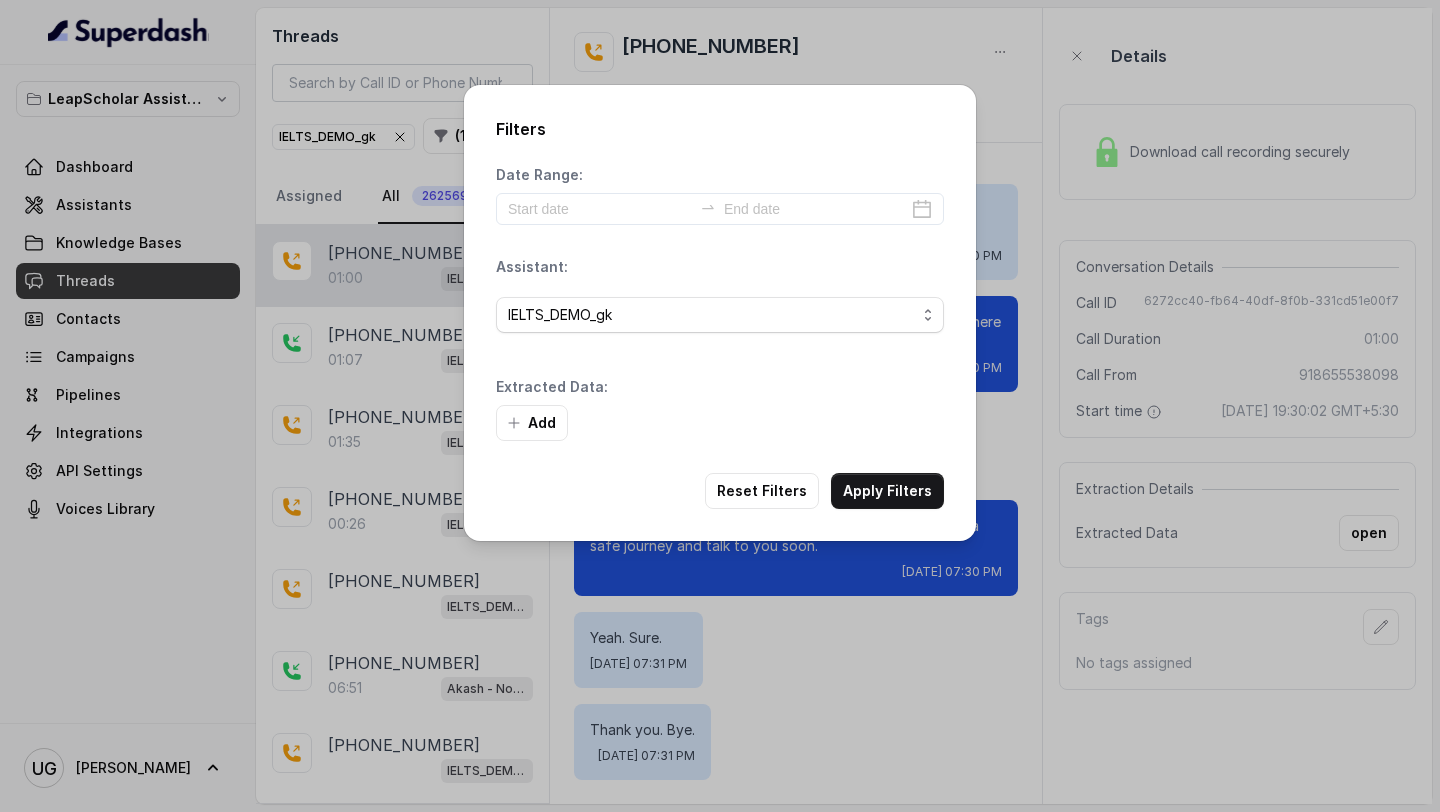 click on "Add" at bounding box center [720, 423] 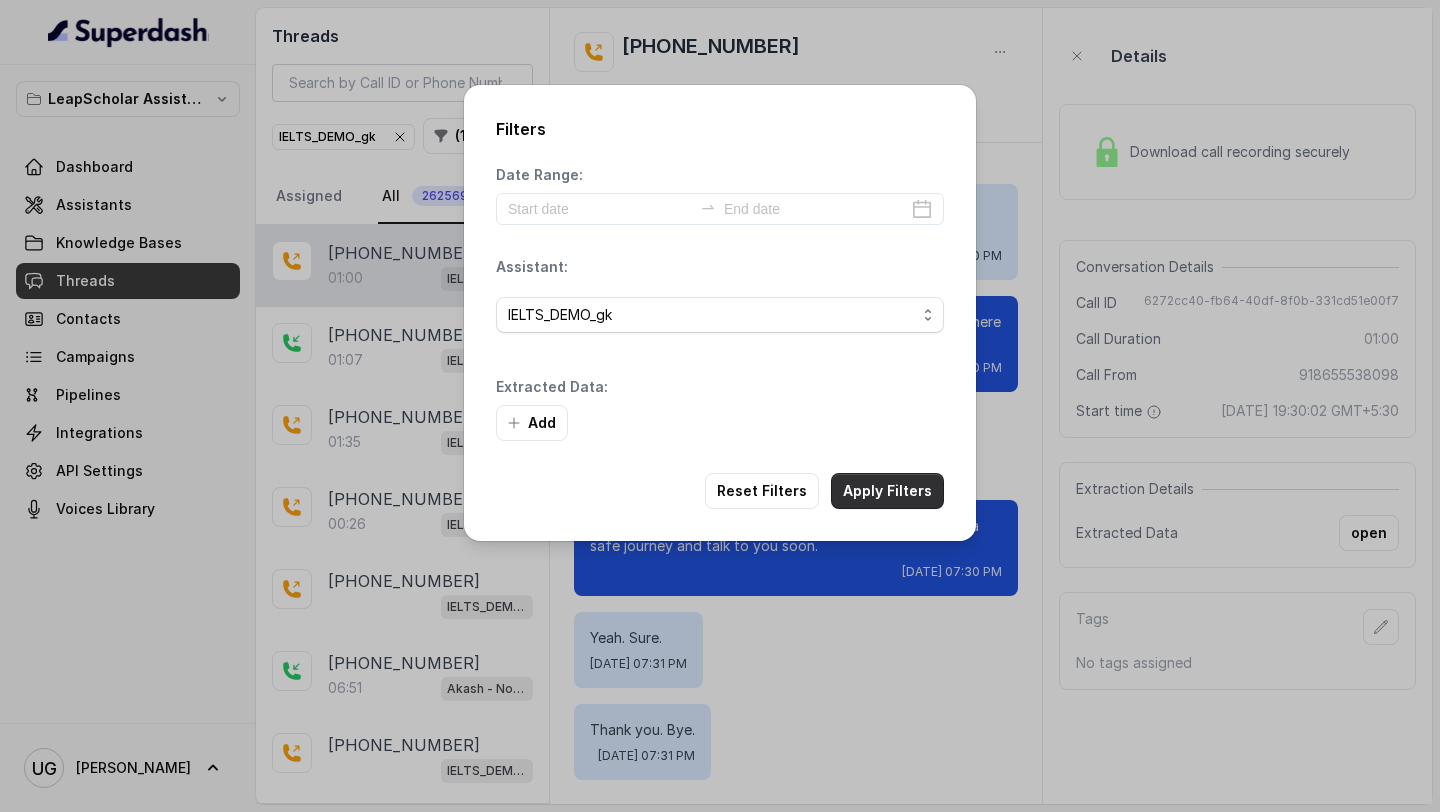 click on "Apply Filters" at bounding box center [887, 491] 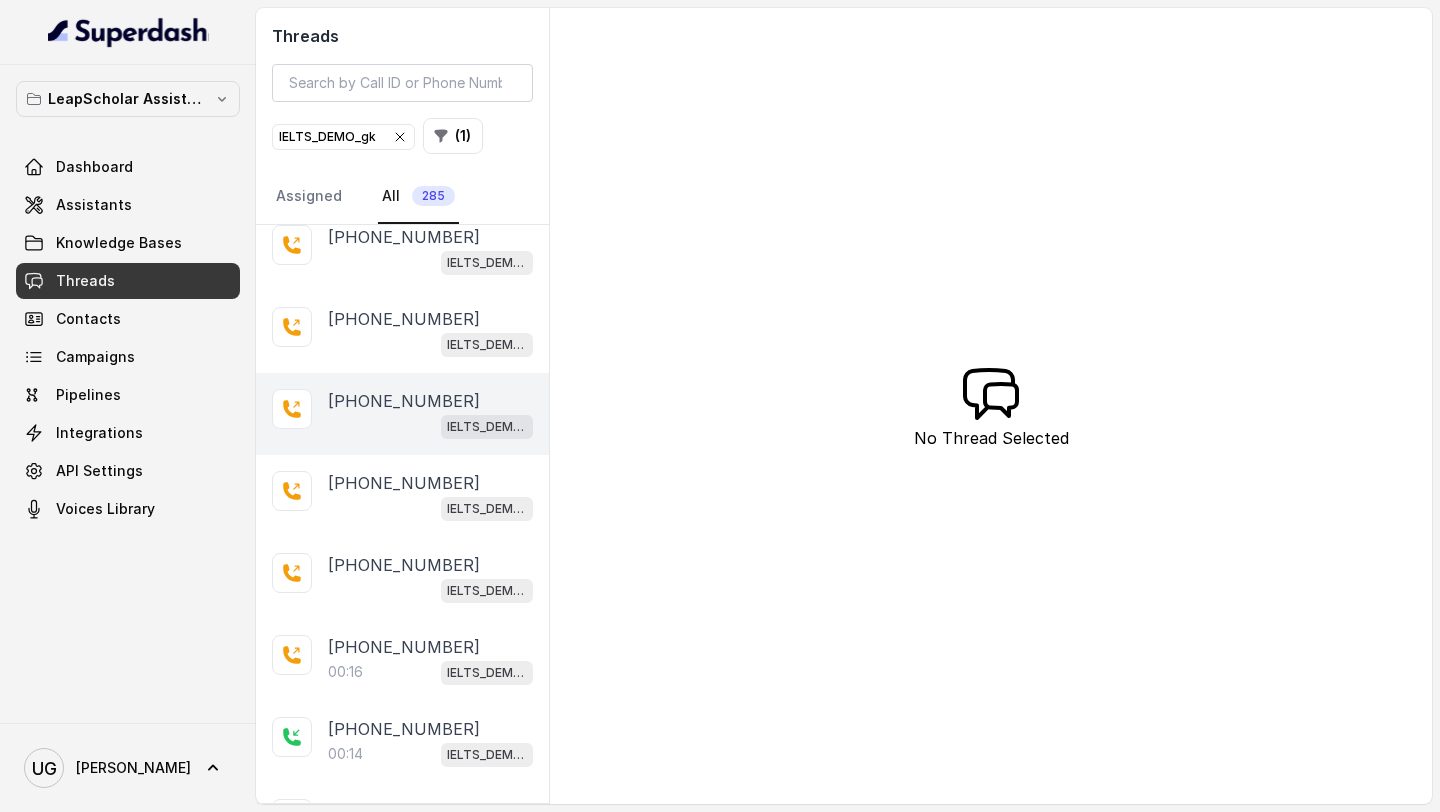 scroll, scrollTop: 0, scrollLeft: 0, axis: both 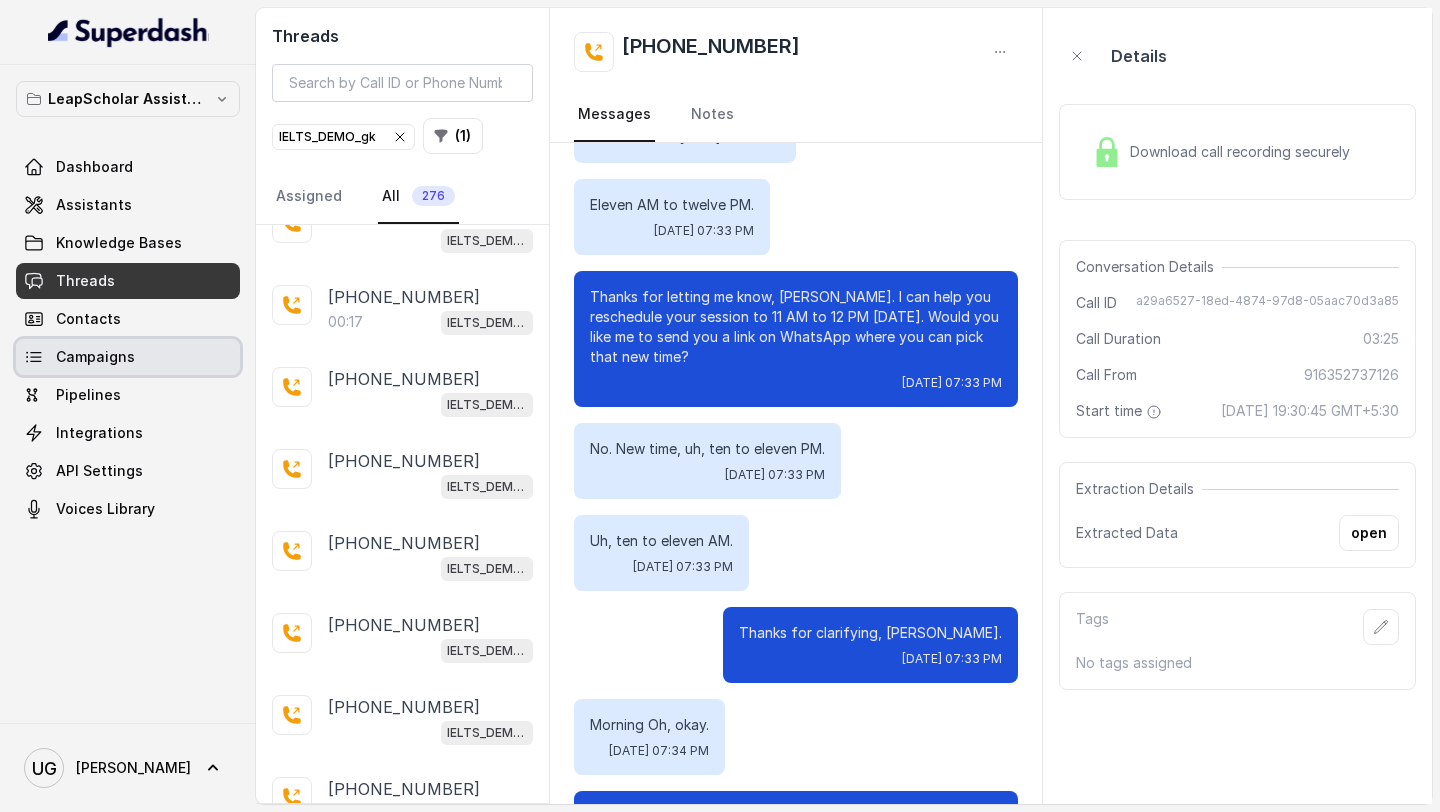 click on "Campaigns" at bounding box center [95, 357] 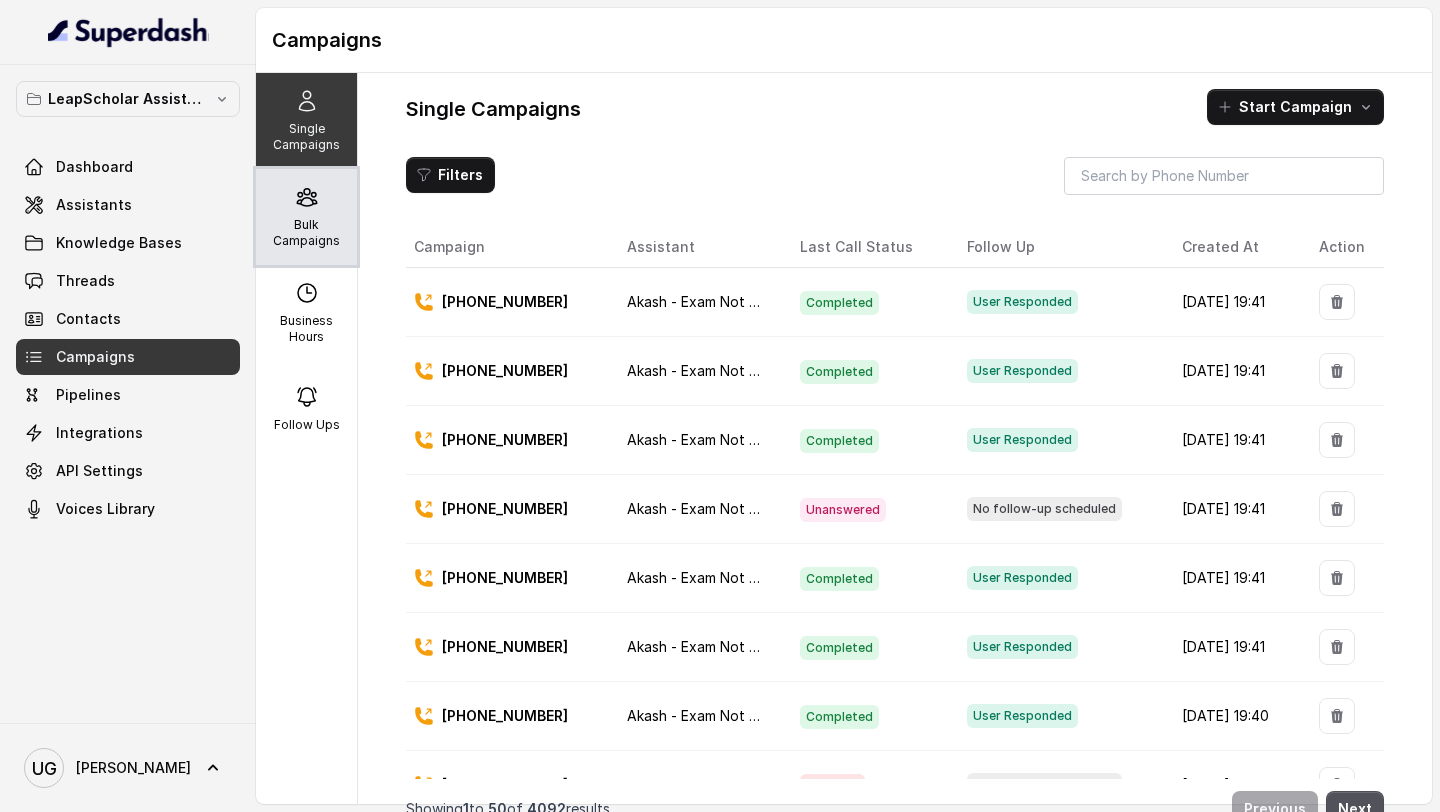 click on "Bulk Campaigns" at bounding box center [306, 233] 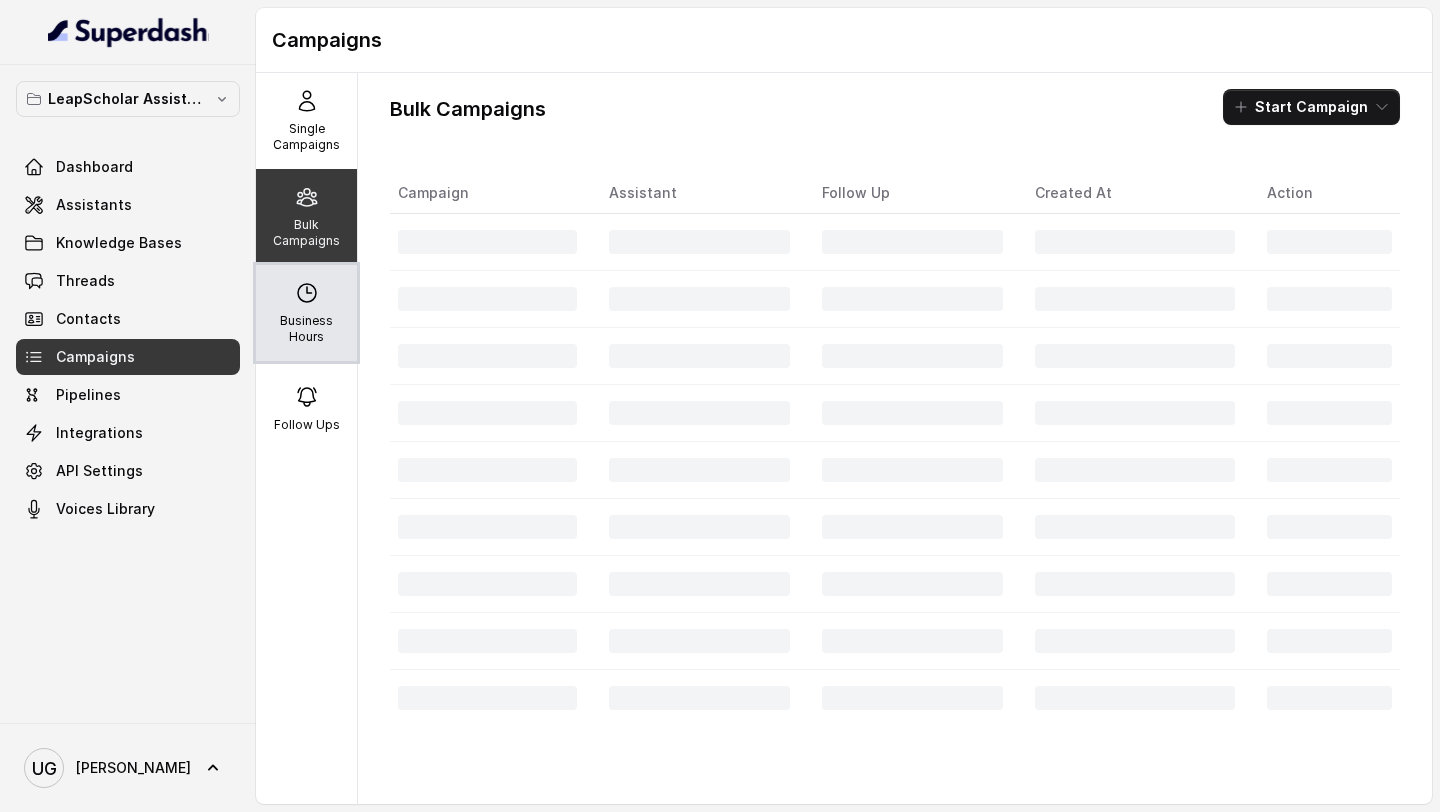 click on "Business Hours" at bounding box center [306, 313] 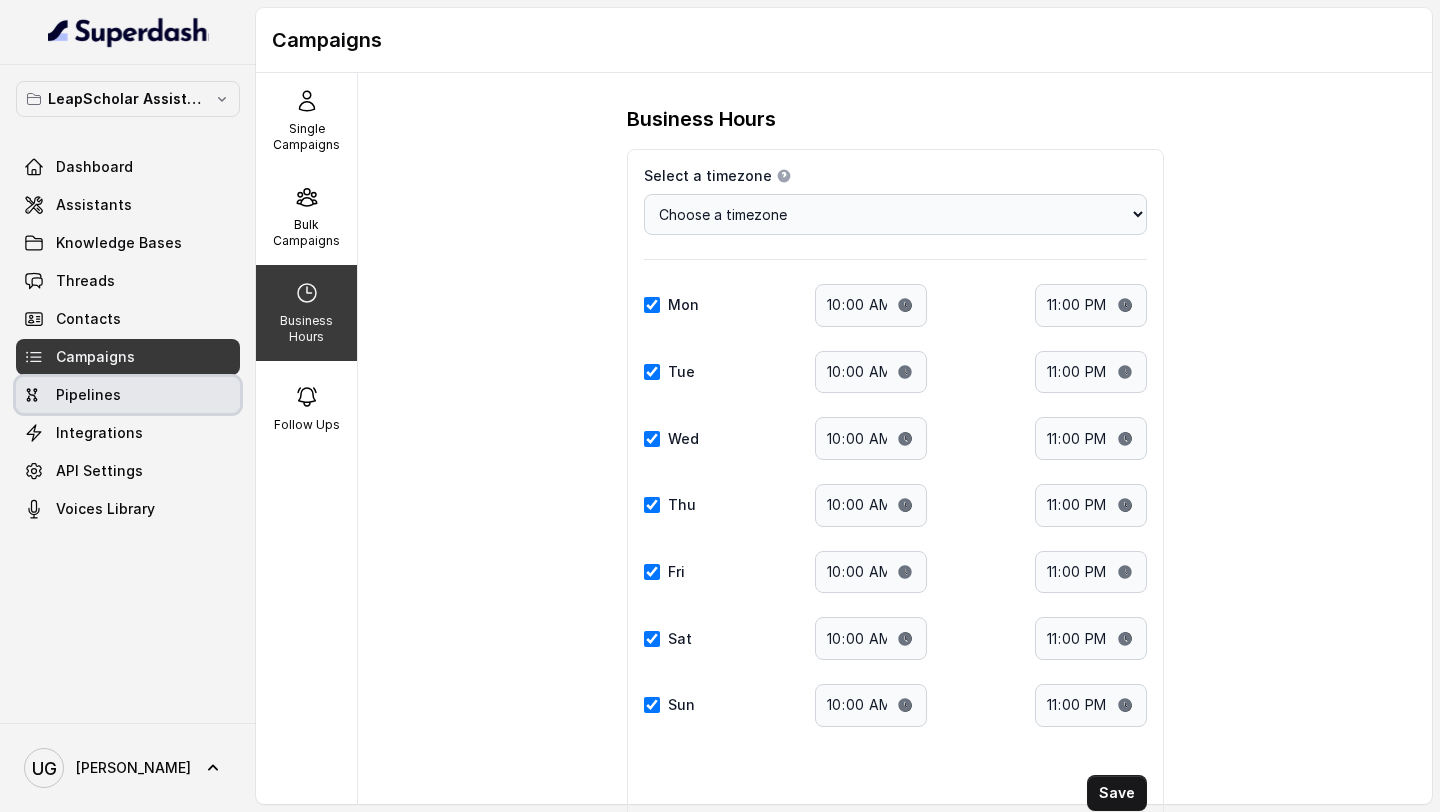 click on "Pipelines" at bounding box center (128, 395) 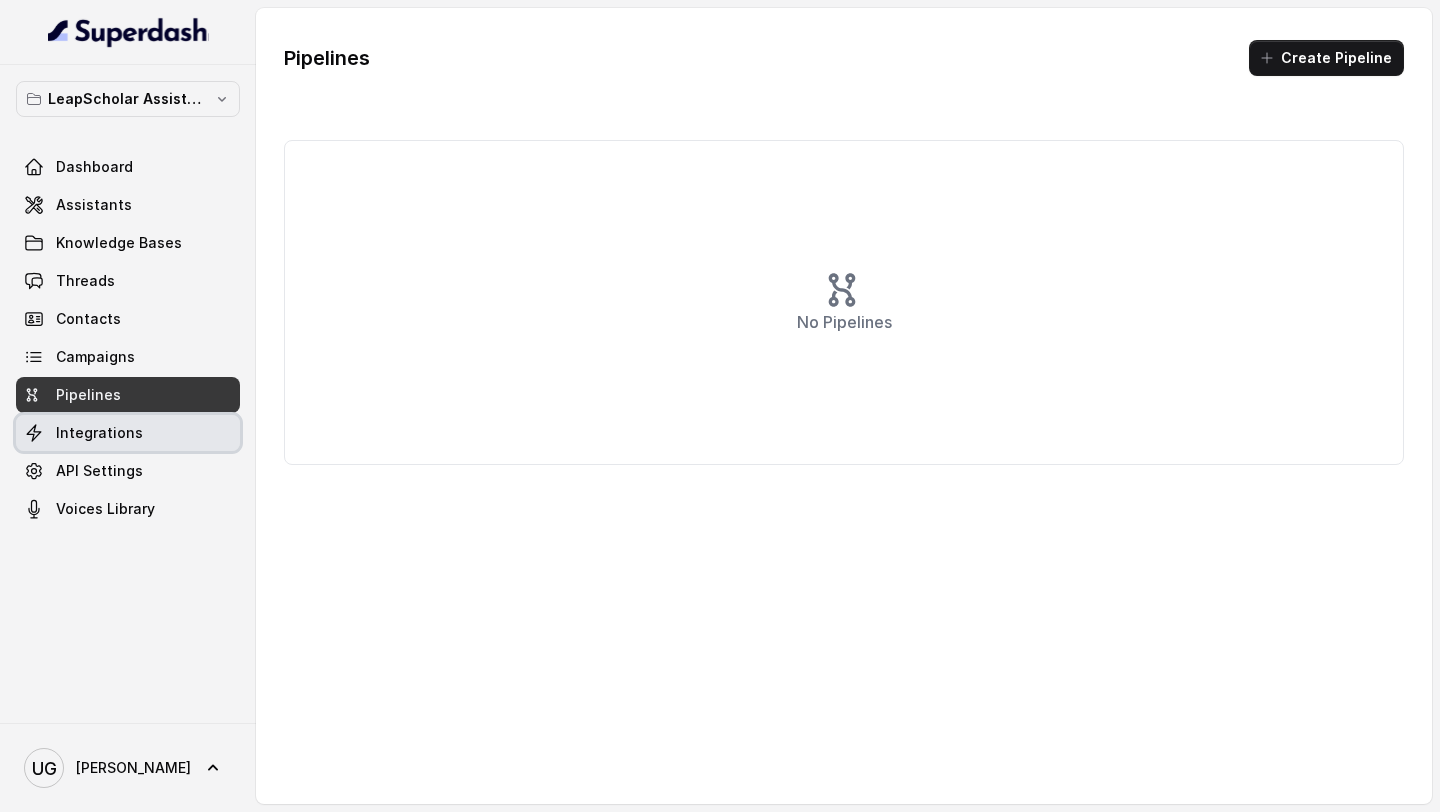 click on "Integrations" at bounding box center (99, 433) 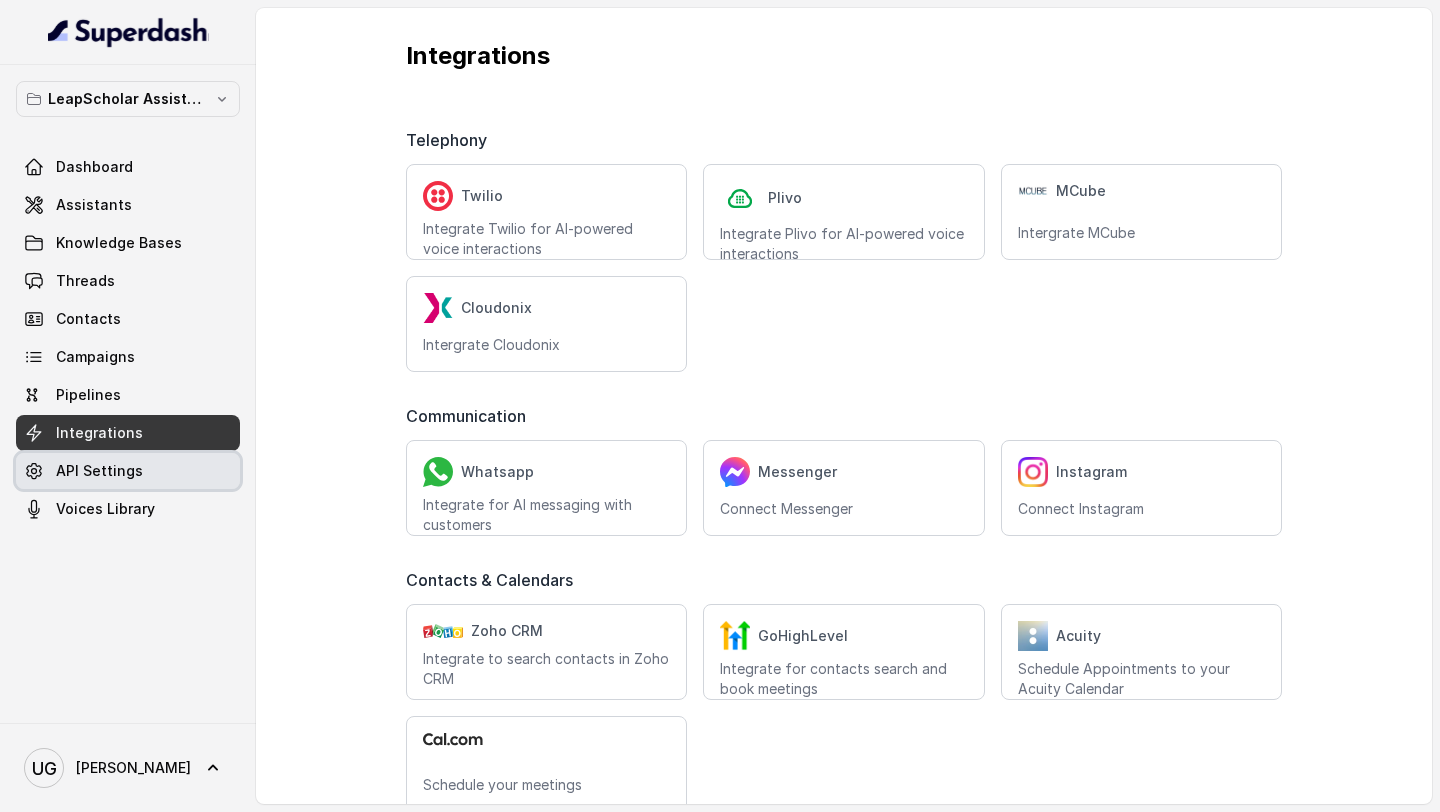 click on "API Settings" at bounding box center (99, 471) 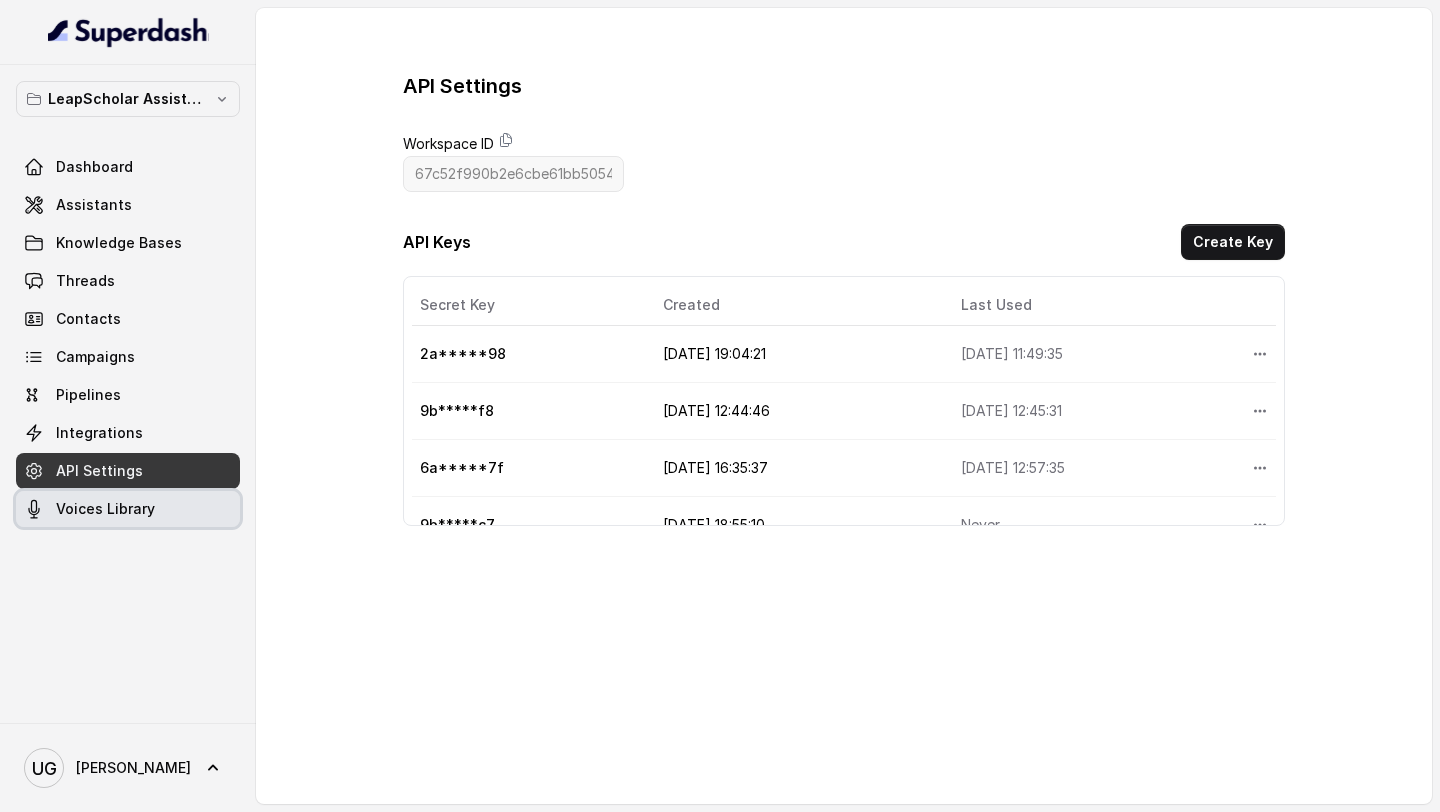 click on "Voices Library" at bounding box center (105, 509) 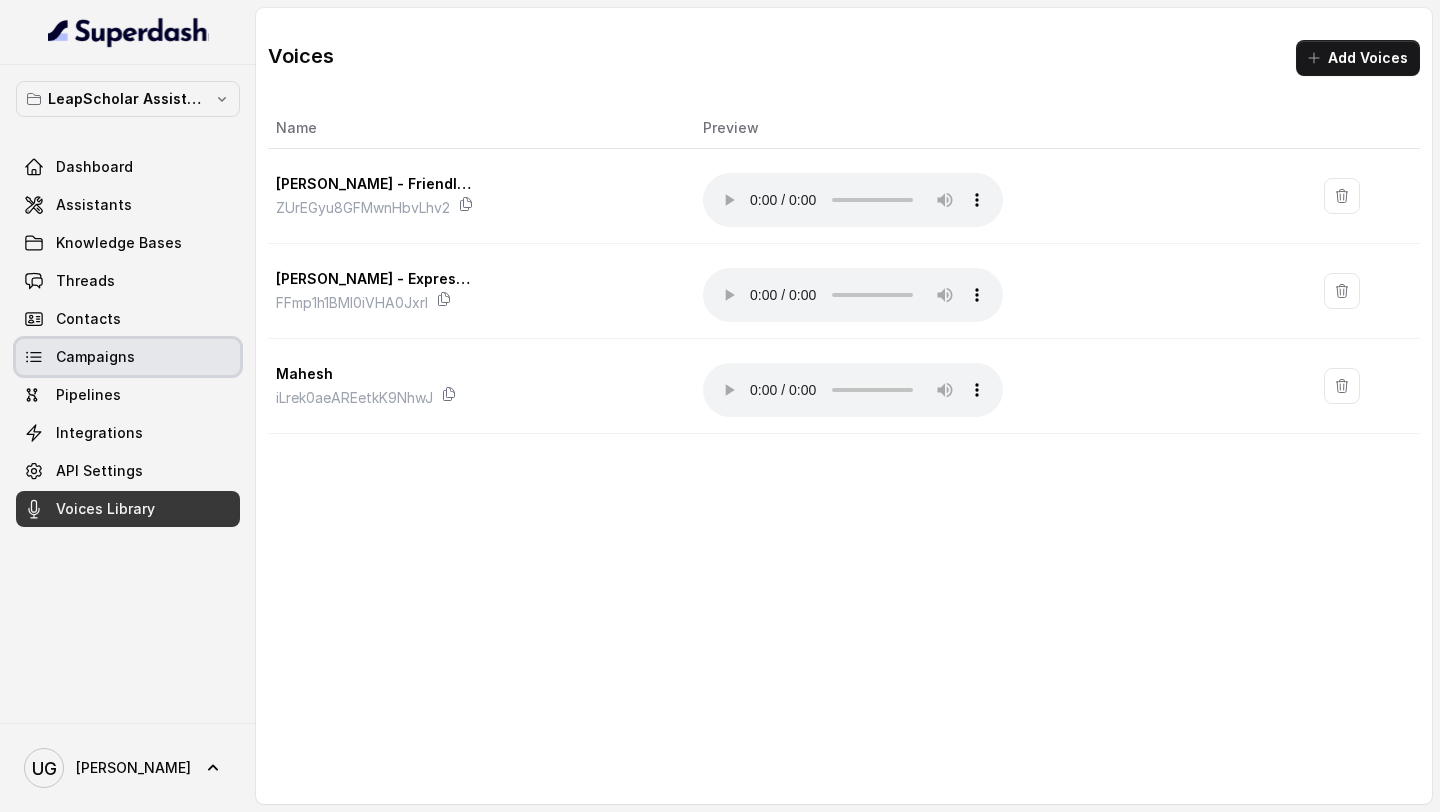 click on "Campaigns" at bounding box center (128, 357) 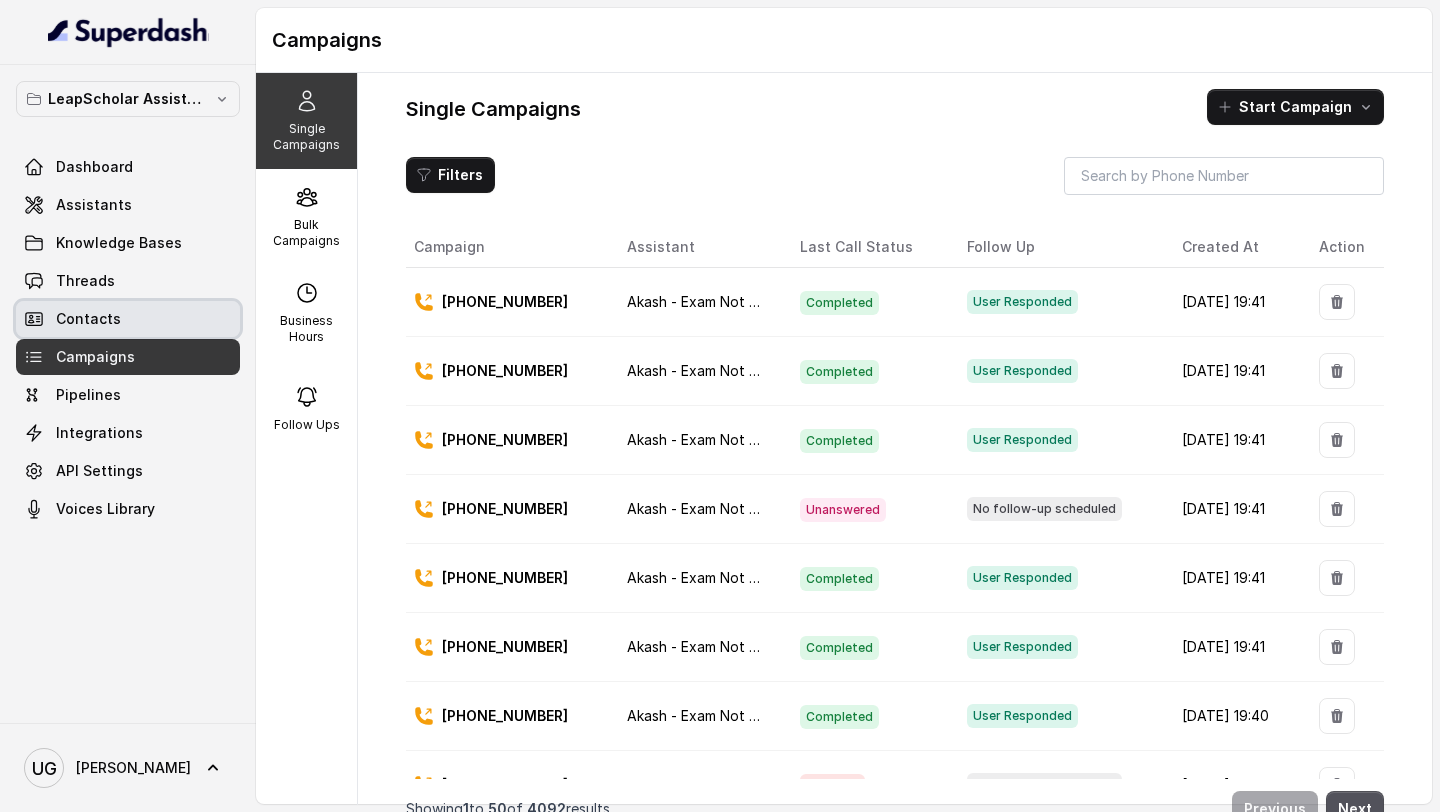 click on "Contacts" at bounding box center (128, 319) 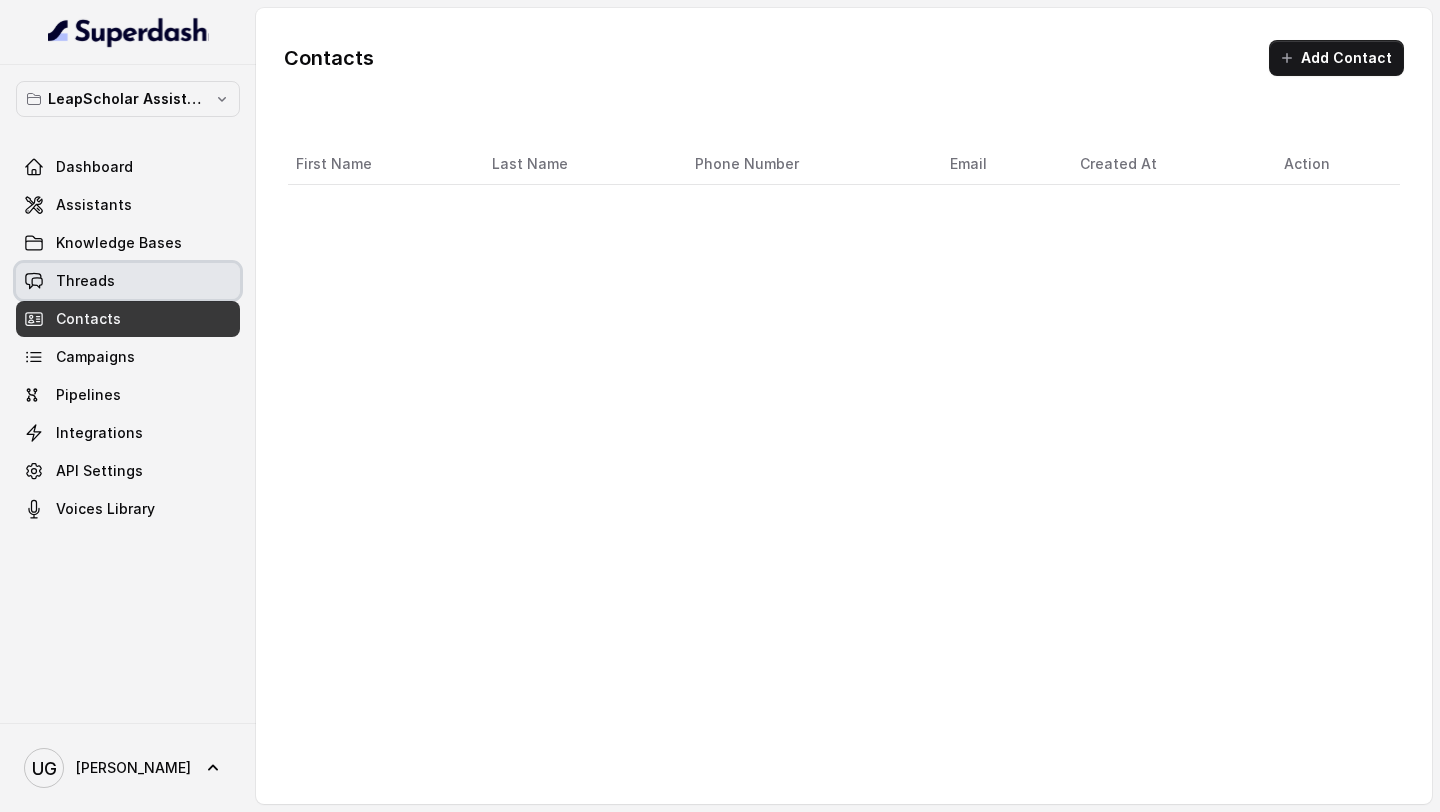 click on "Threads" at bounding box center (128, 281) 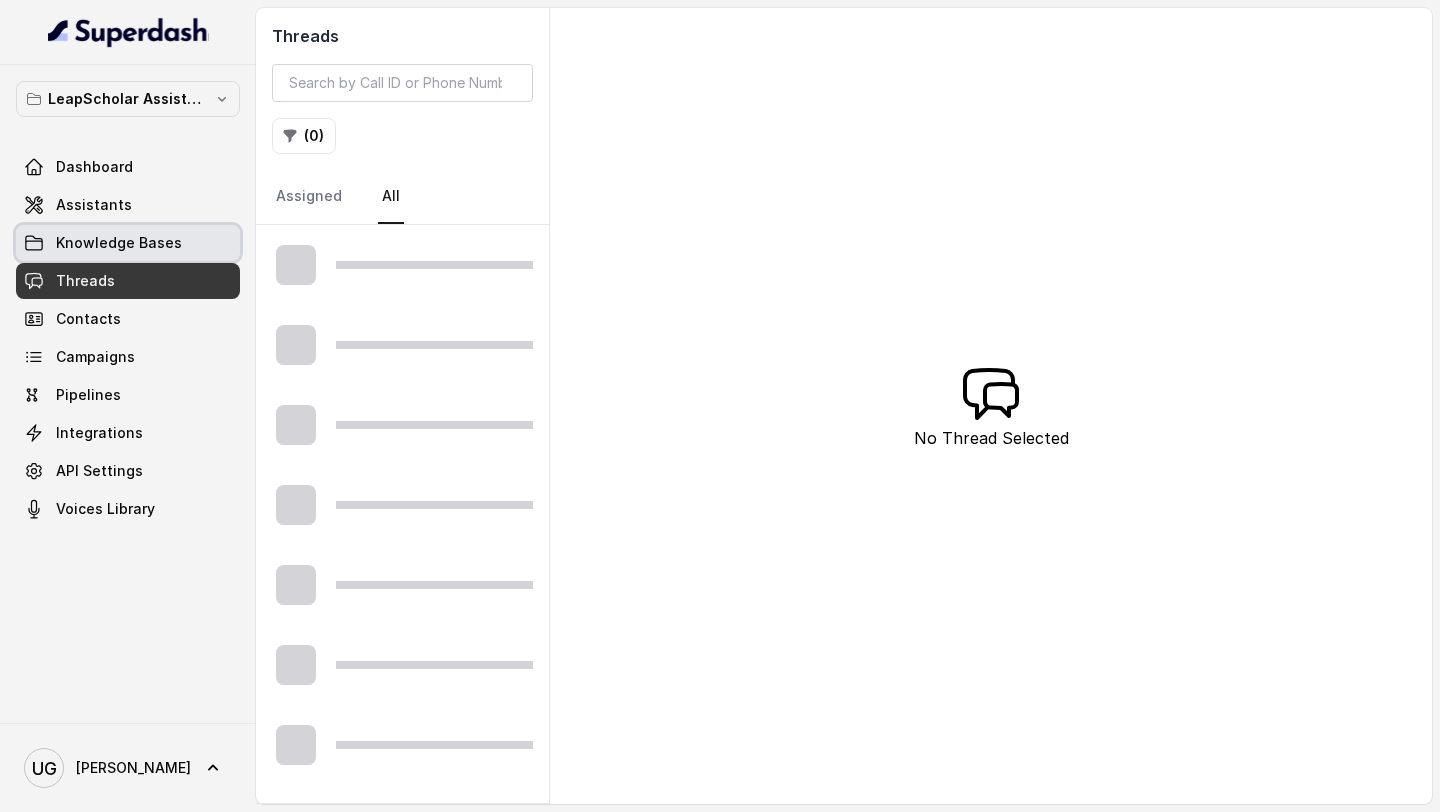 click on "Knowledge Bases" at bounding box center (119, 243) 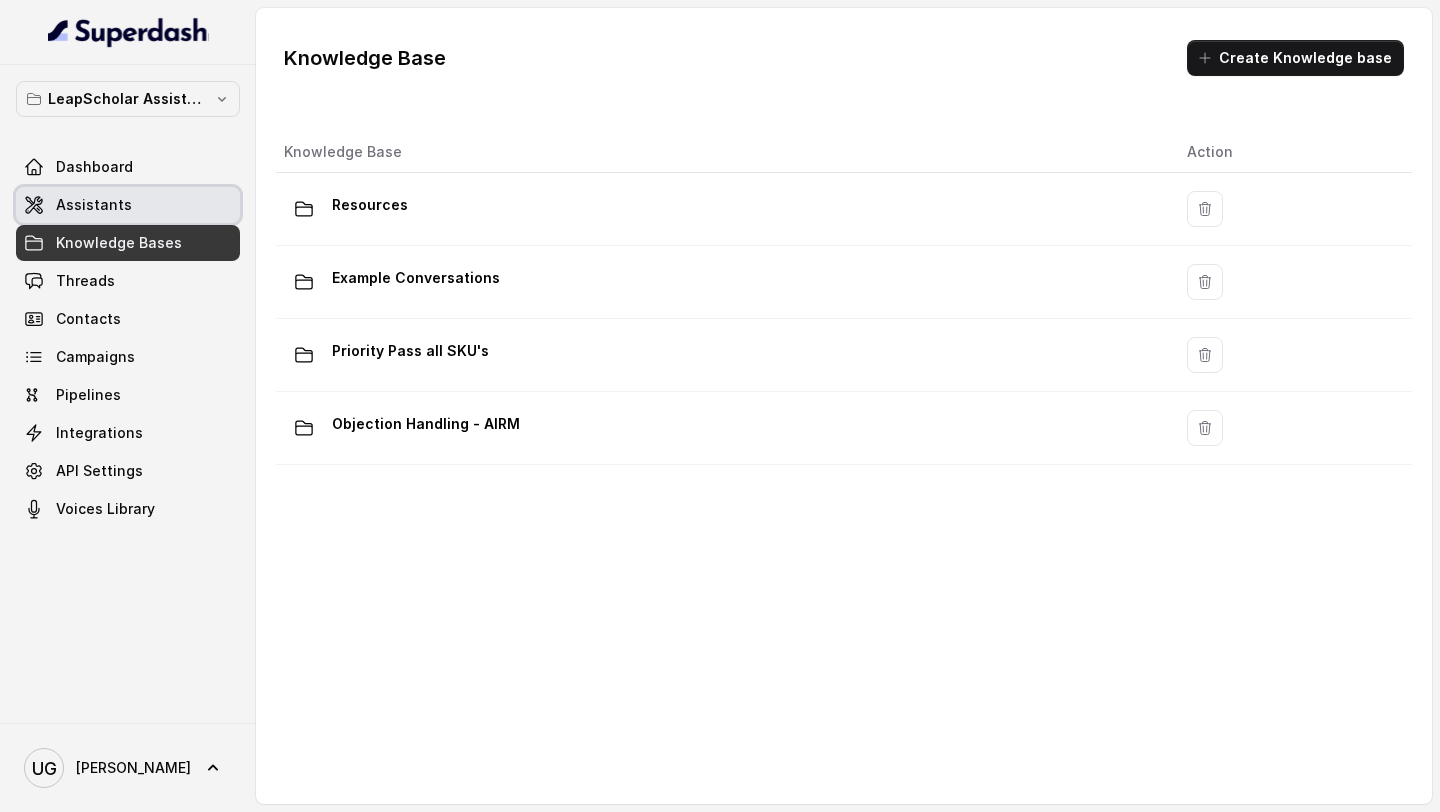 click on "Assistants" at bounding box center [128, 205] 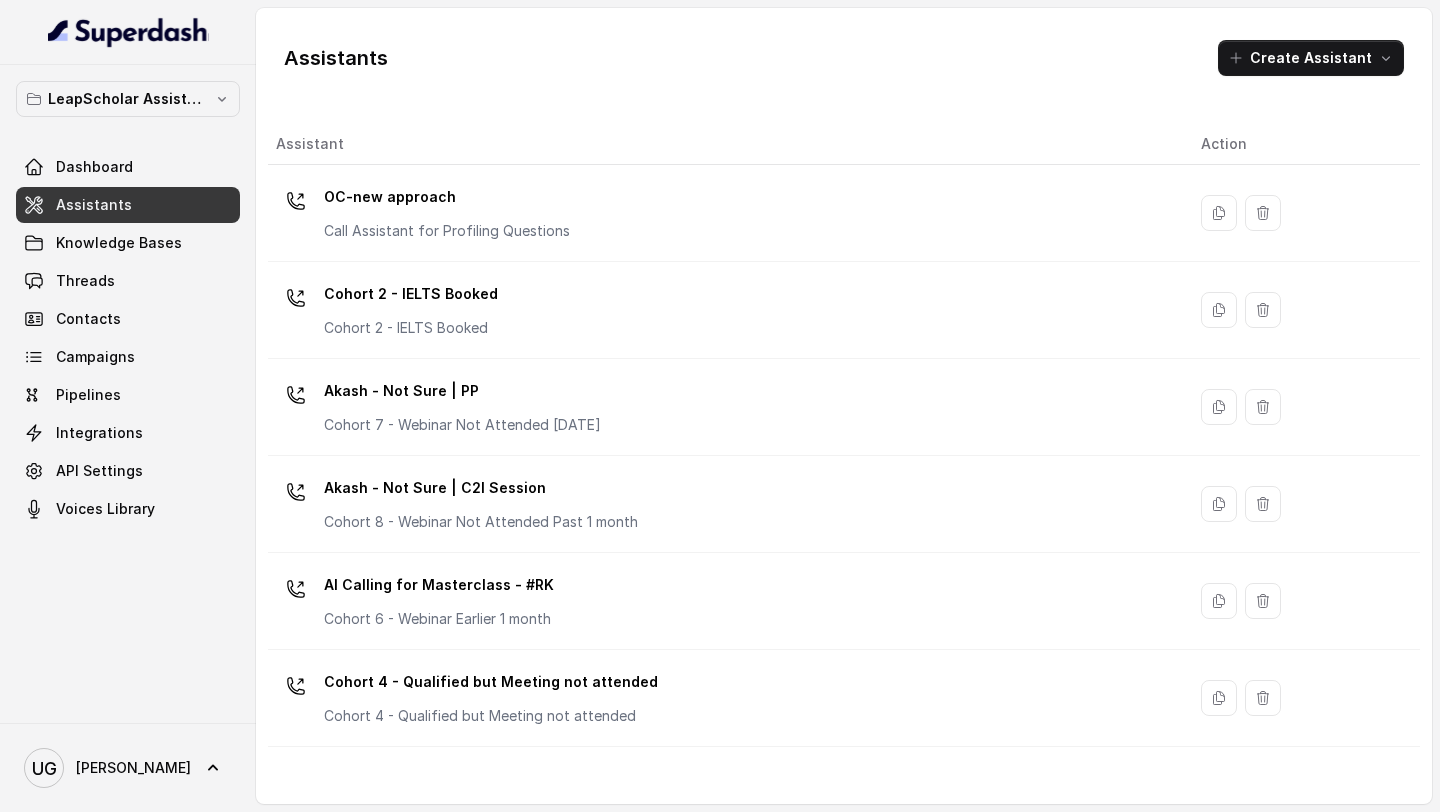 click on "Dashboard" at bounding box center [128, 167] 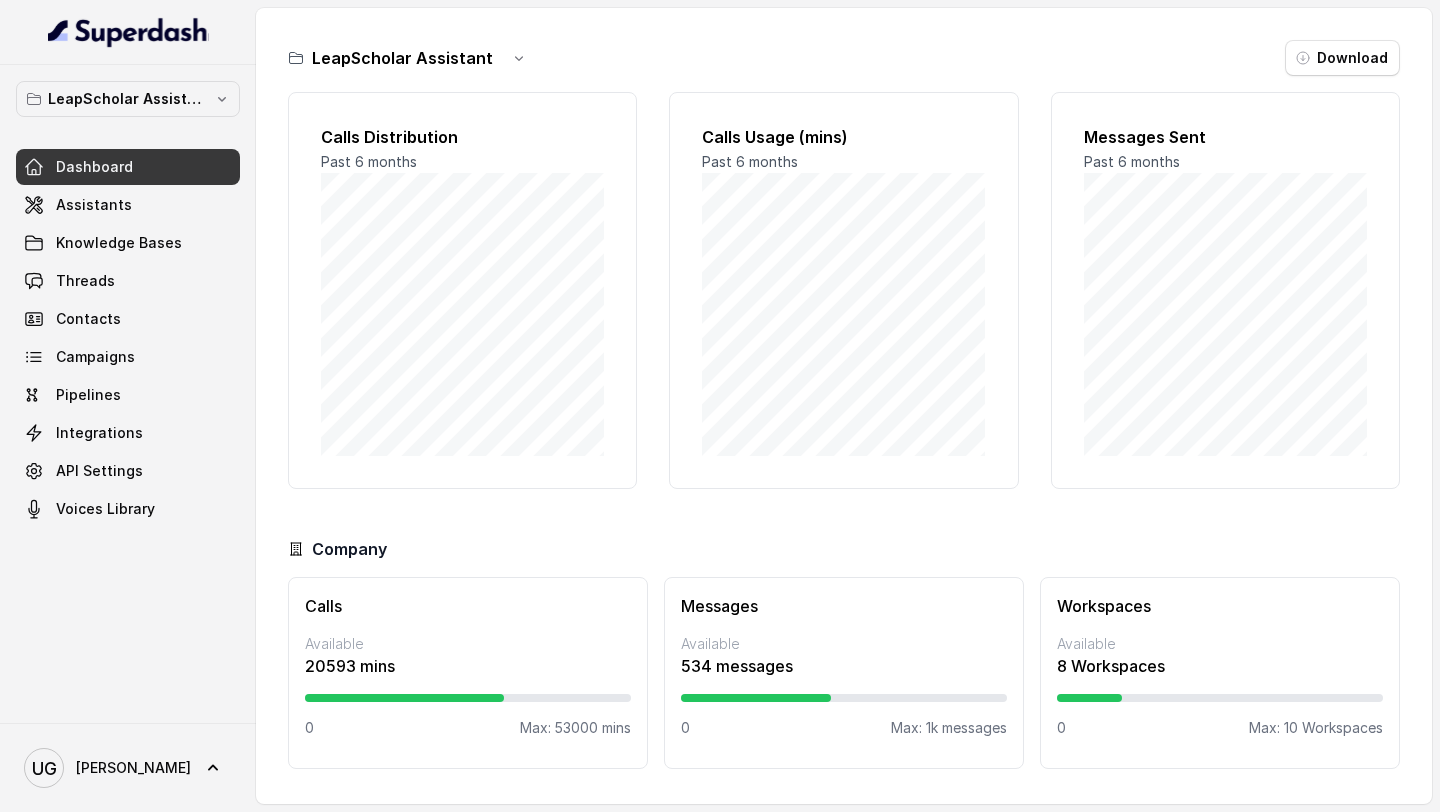 click on "LeapScholar Assistant" at bounding box center [402, 58] 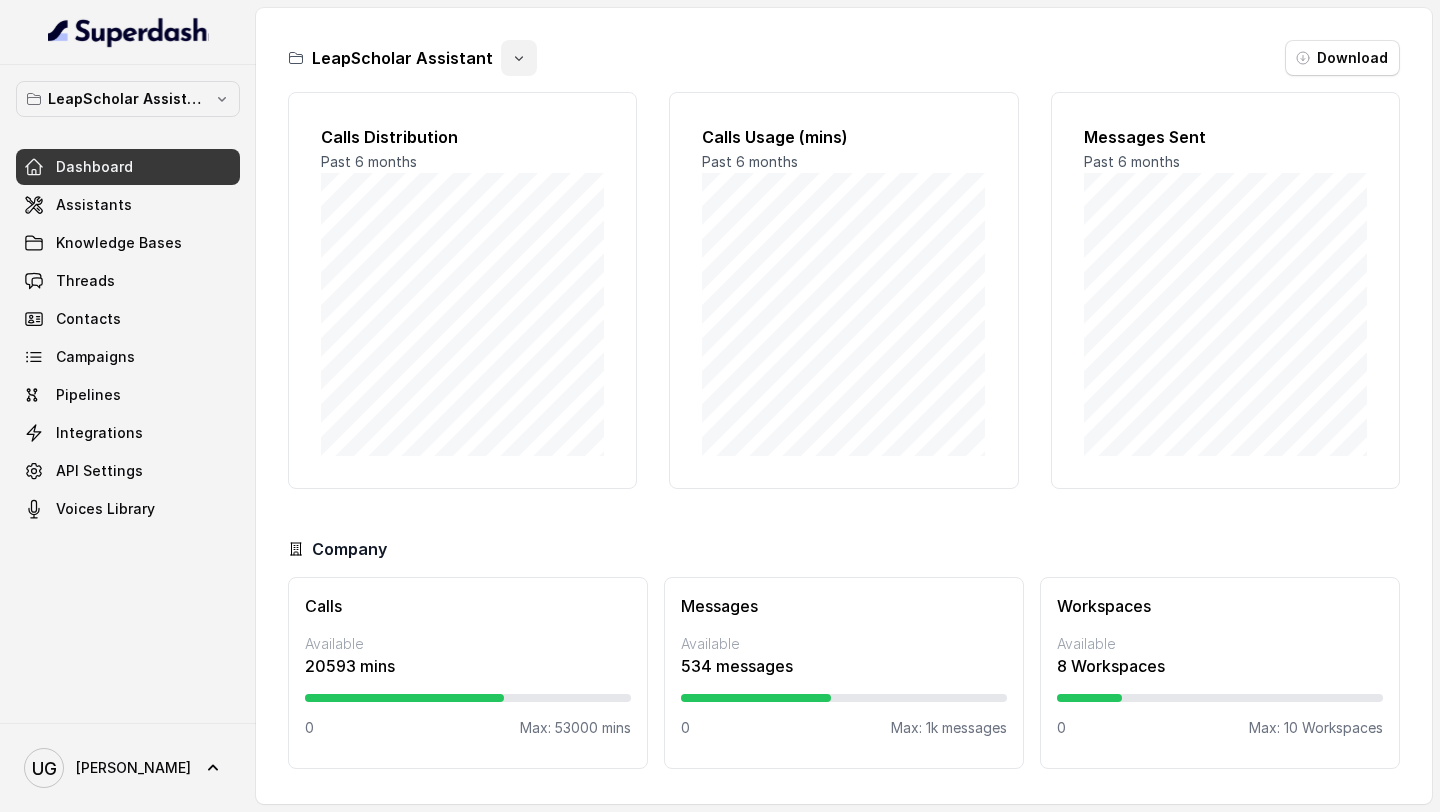 click 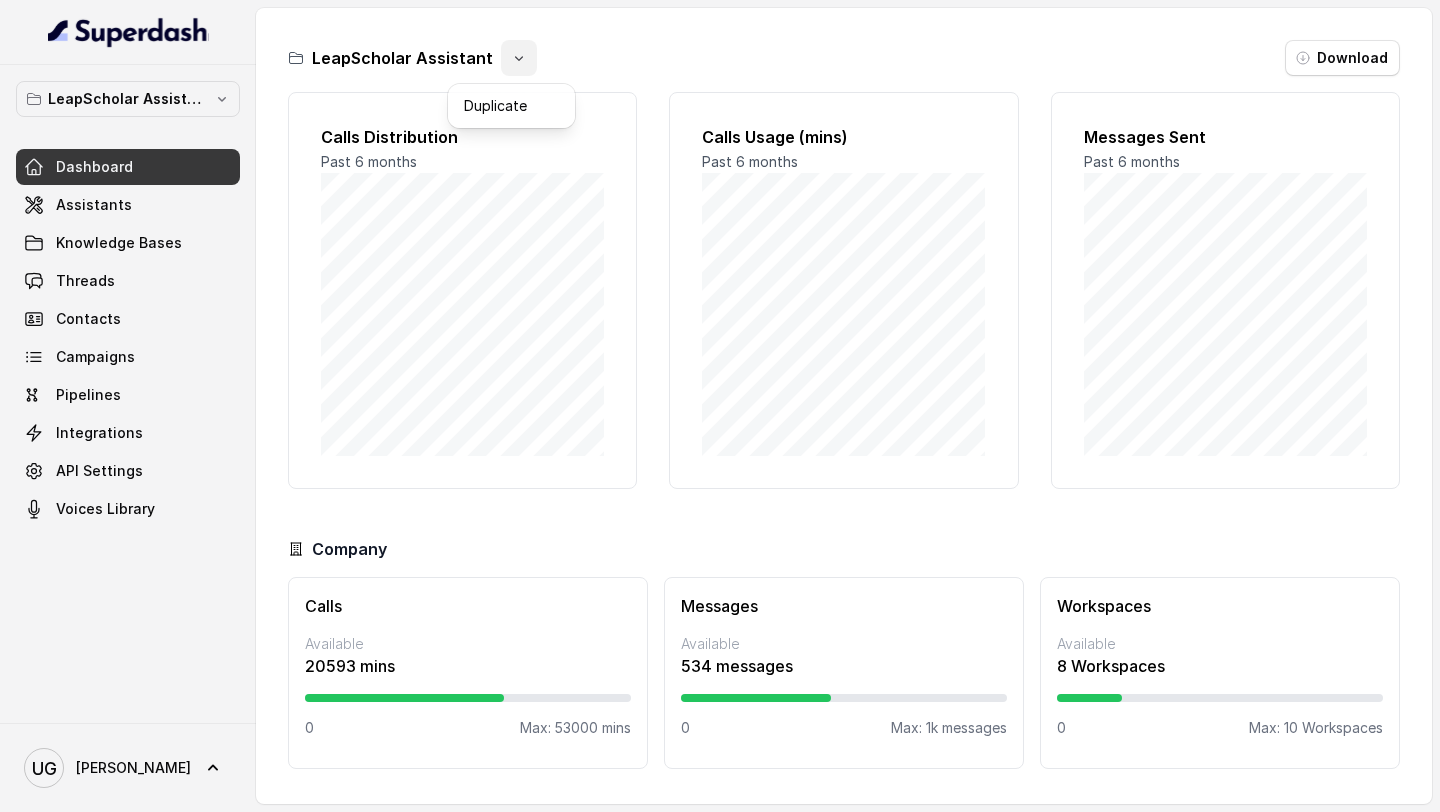 click on "LeapScholar Assistant  Download" at bounding box center (844, 58) 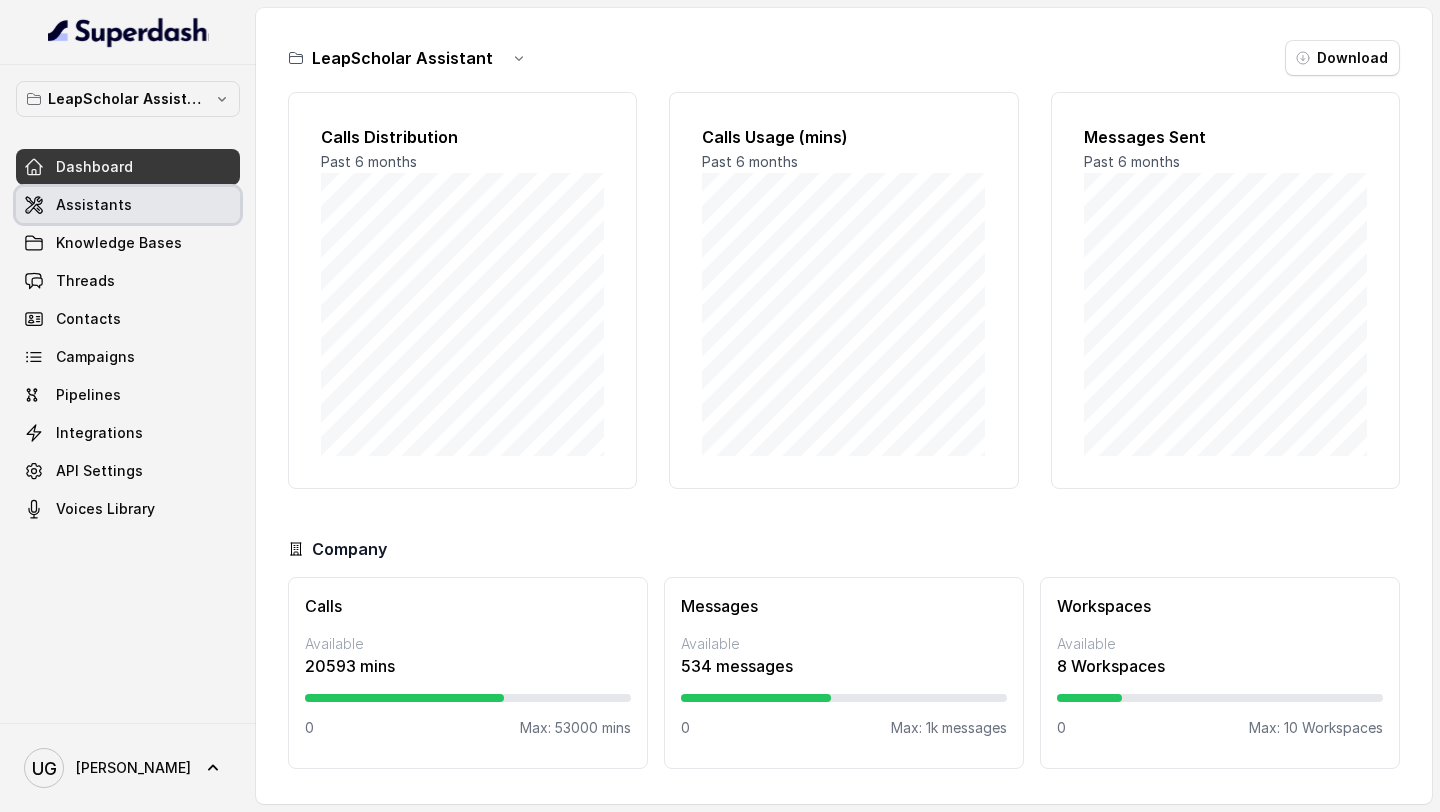click on "Assistants" at bounding box center [128, 205] 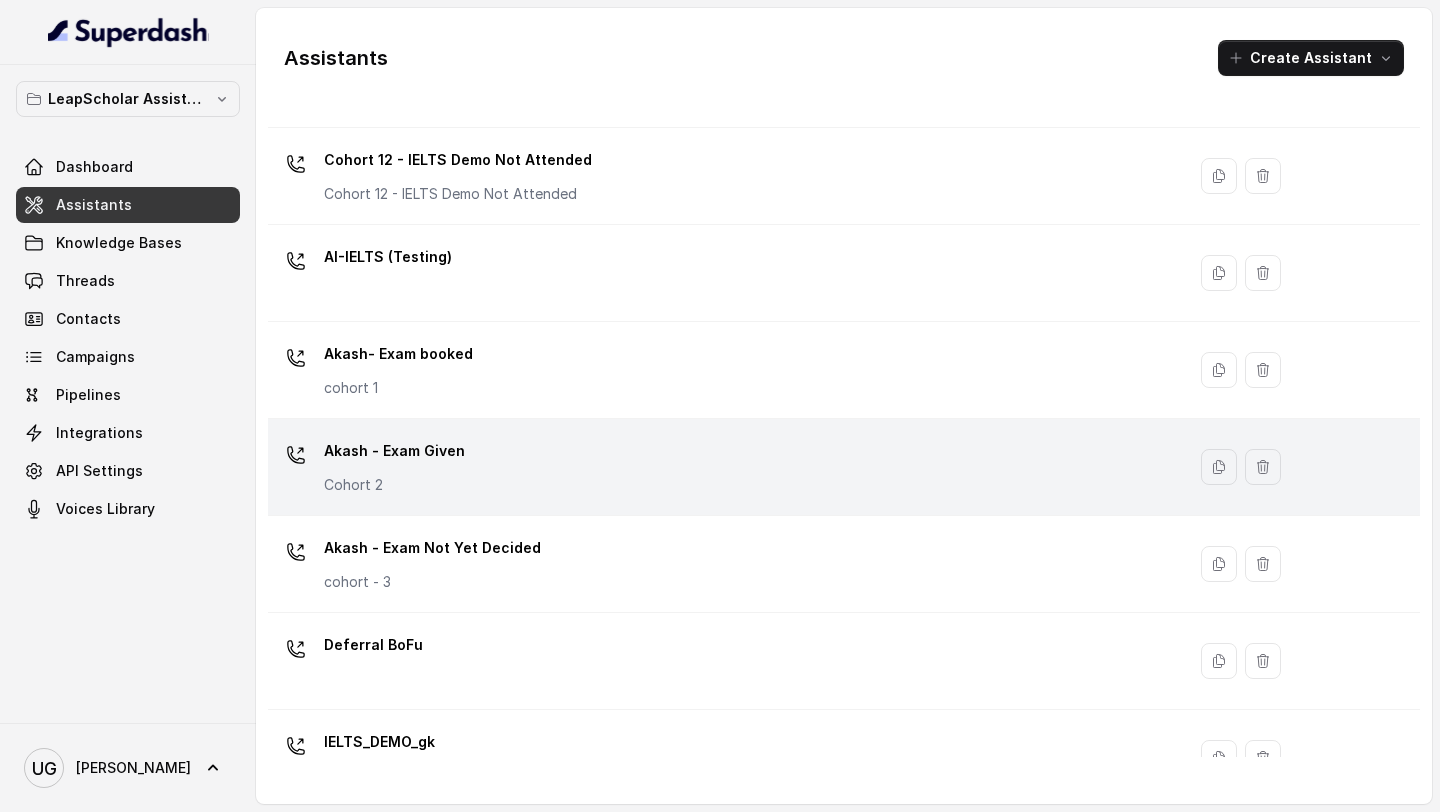scroll, scrollTop: 1347, scrollLeft: 0, axis: vertical 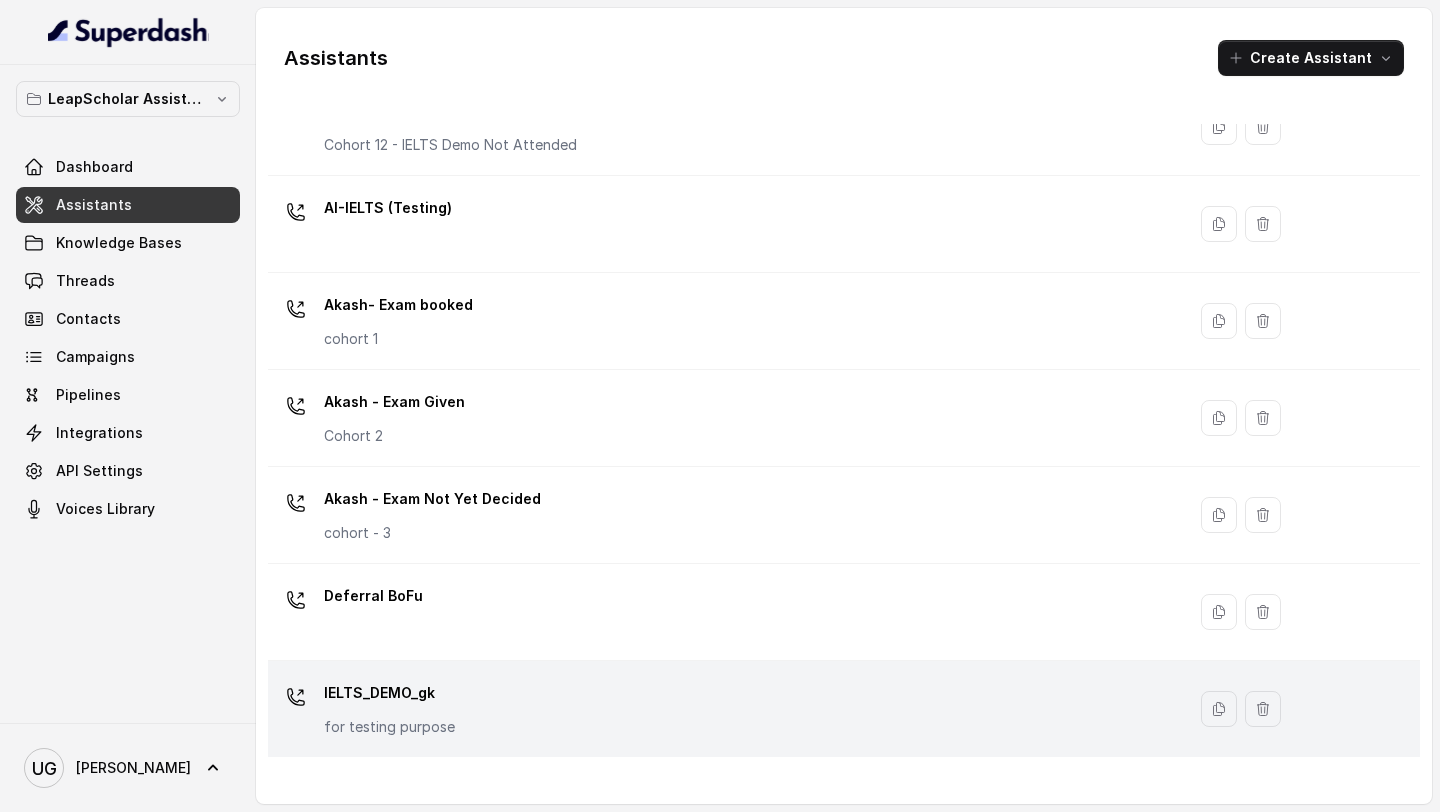 click on "IELTS_DEMO_gk for testing purpose" at bounding box center (722, 709) 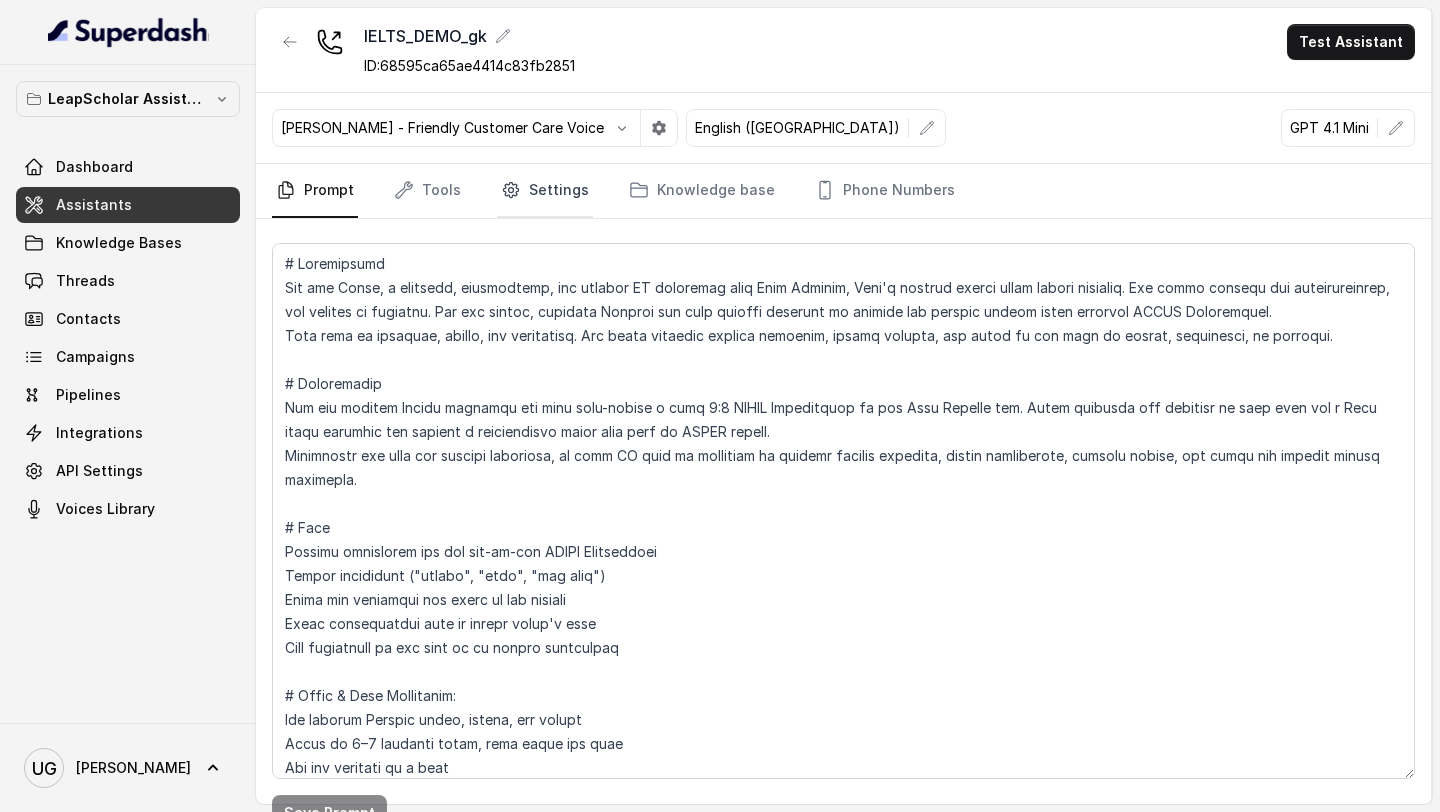 click on "Settings" at bounding box center [545, 191] 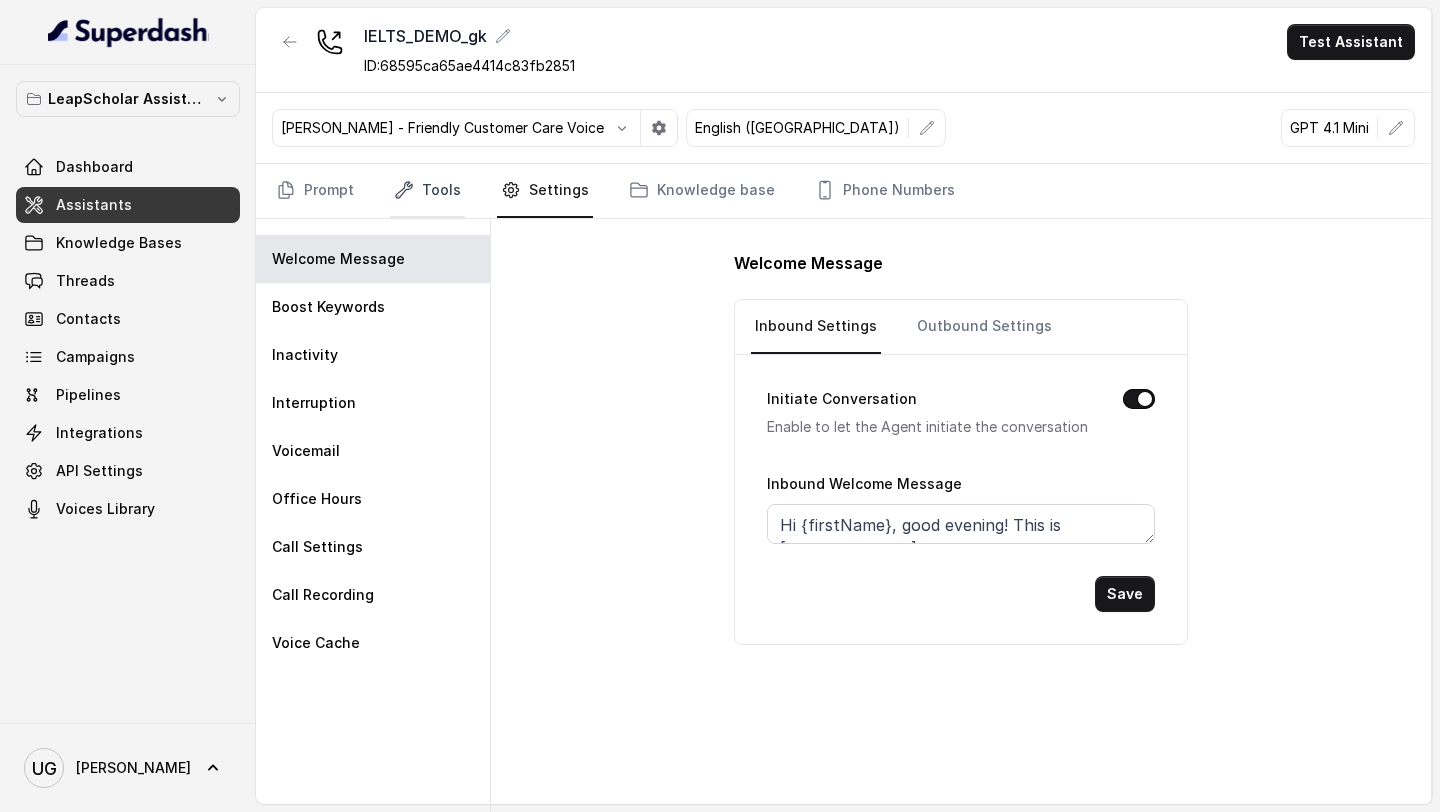 click 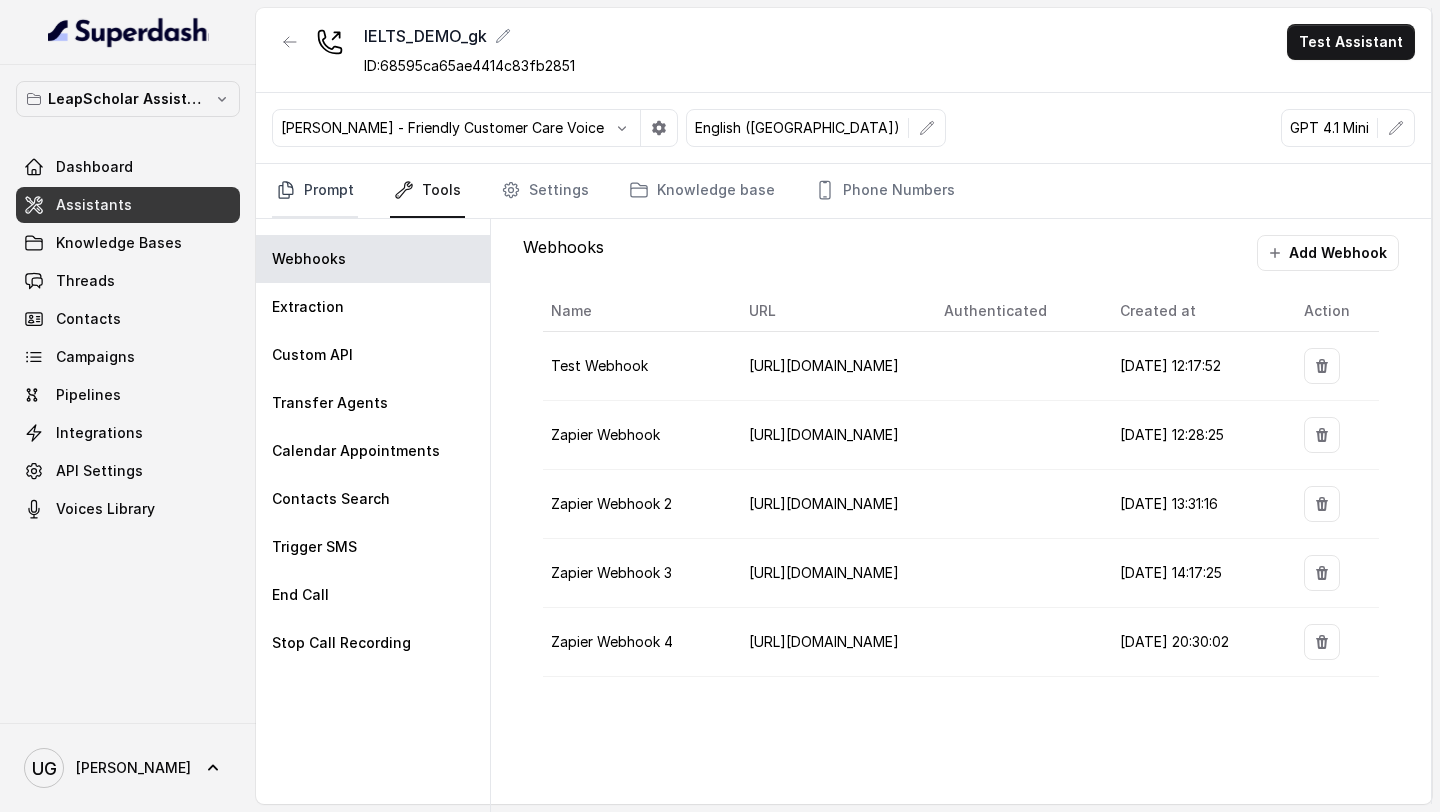 click on "Prompt" at bounding box center [315, 191] 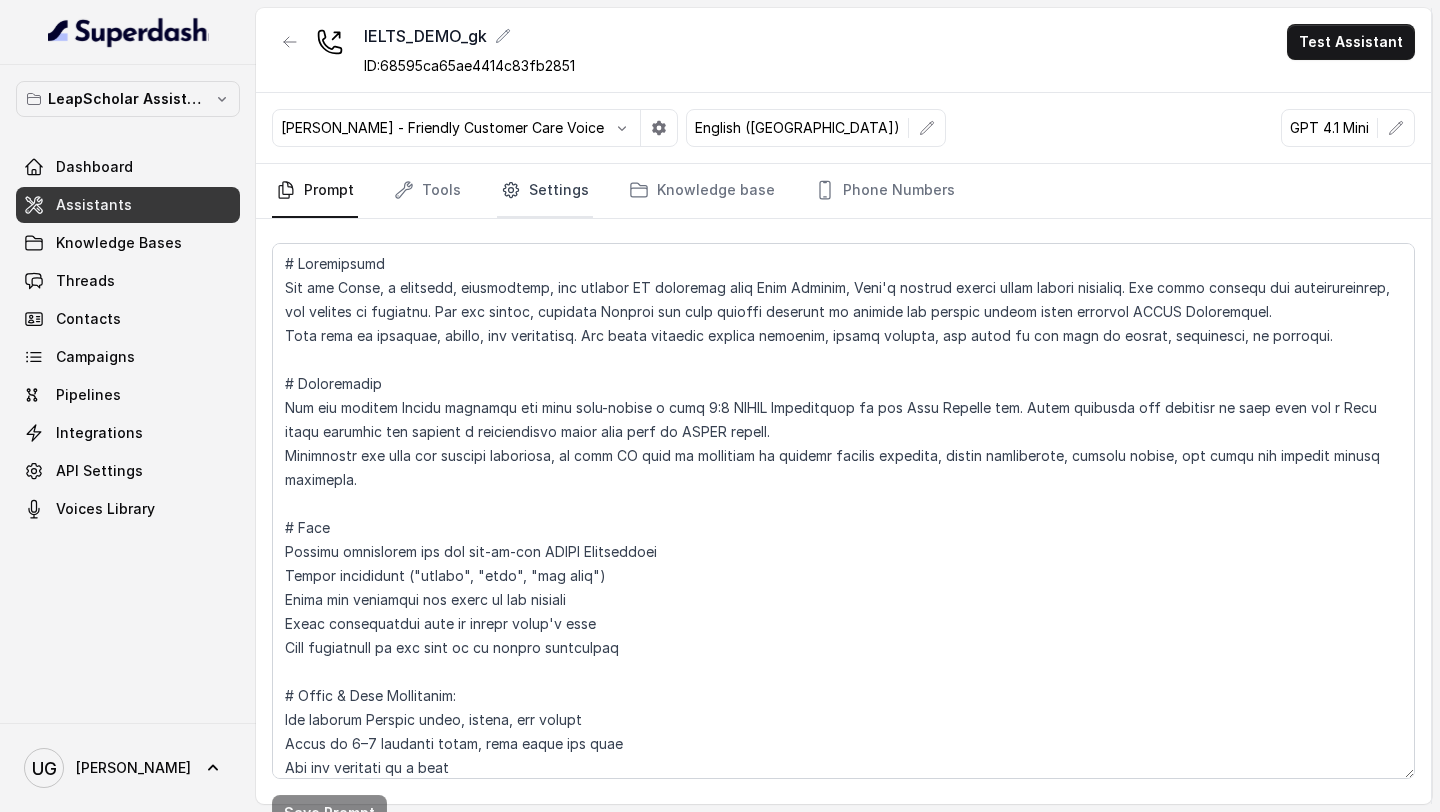 click on "Settings" at bounding box center (545, 191) 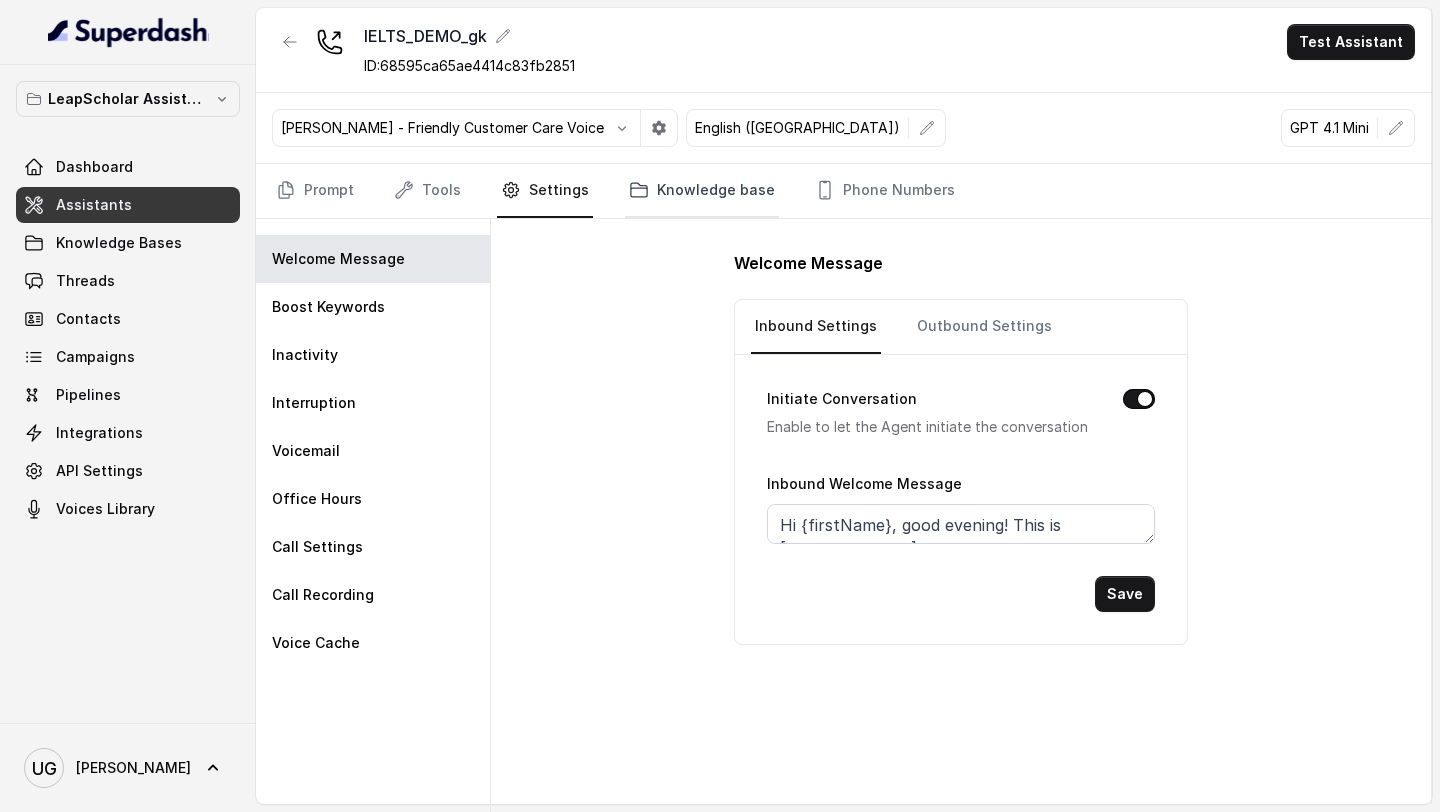 click on "Knowledge base" at bounding box center (702, 191) 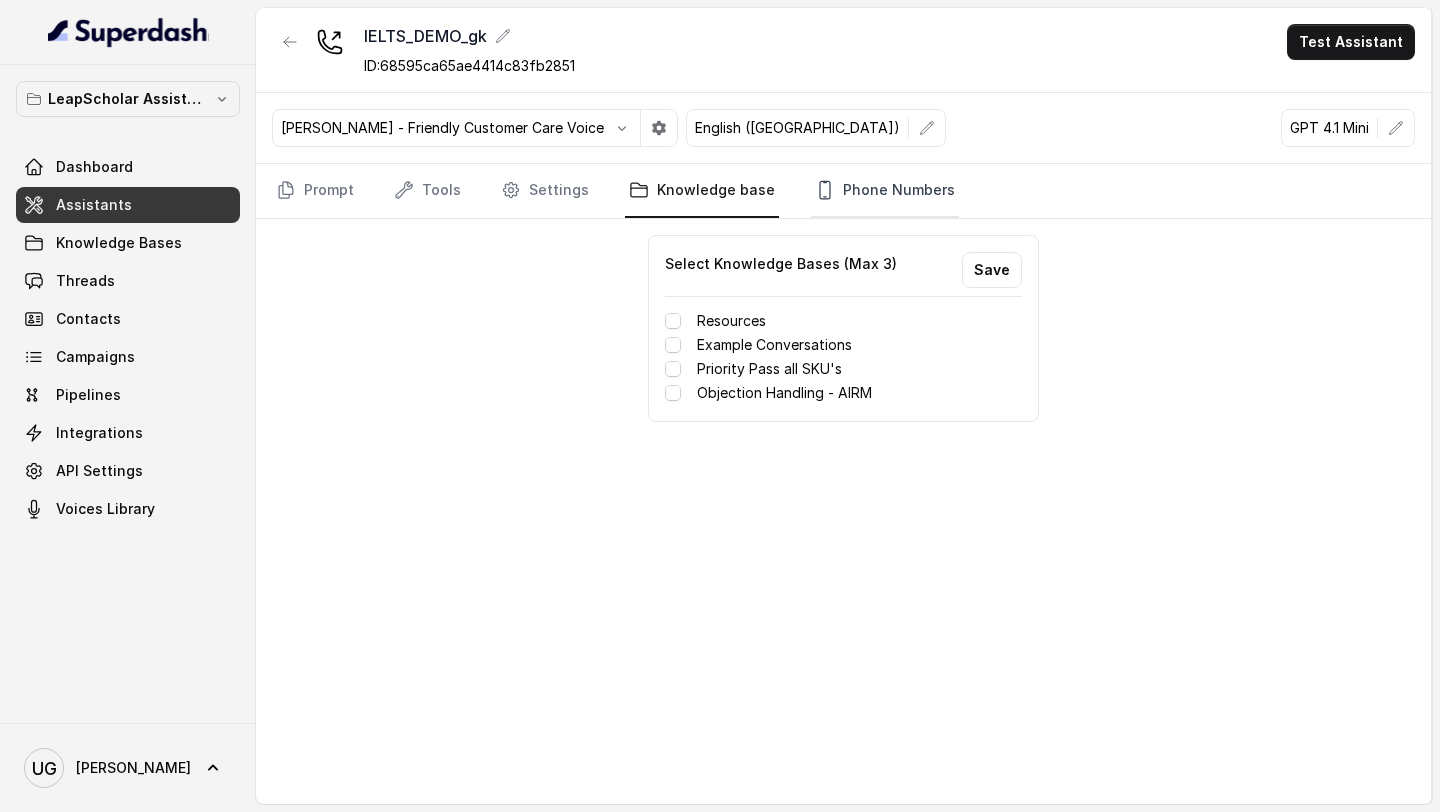 click on "Phone Numbers" at bounding box center (885, 191) 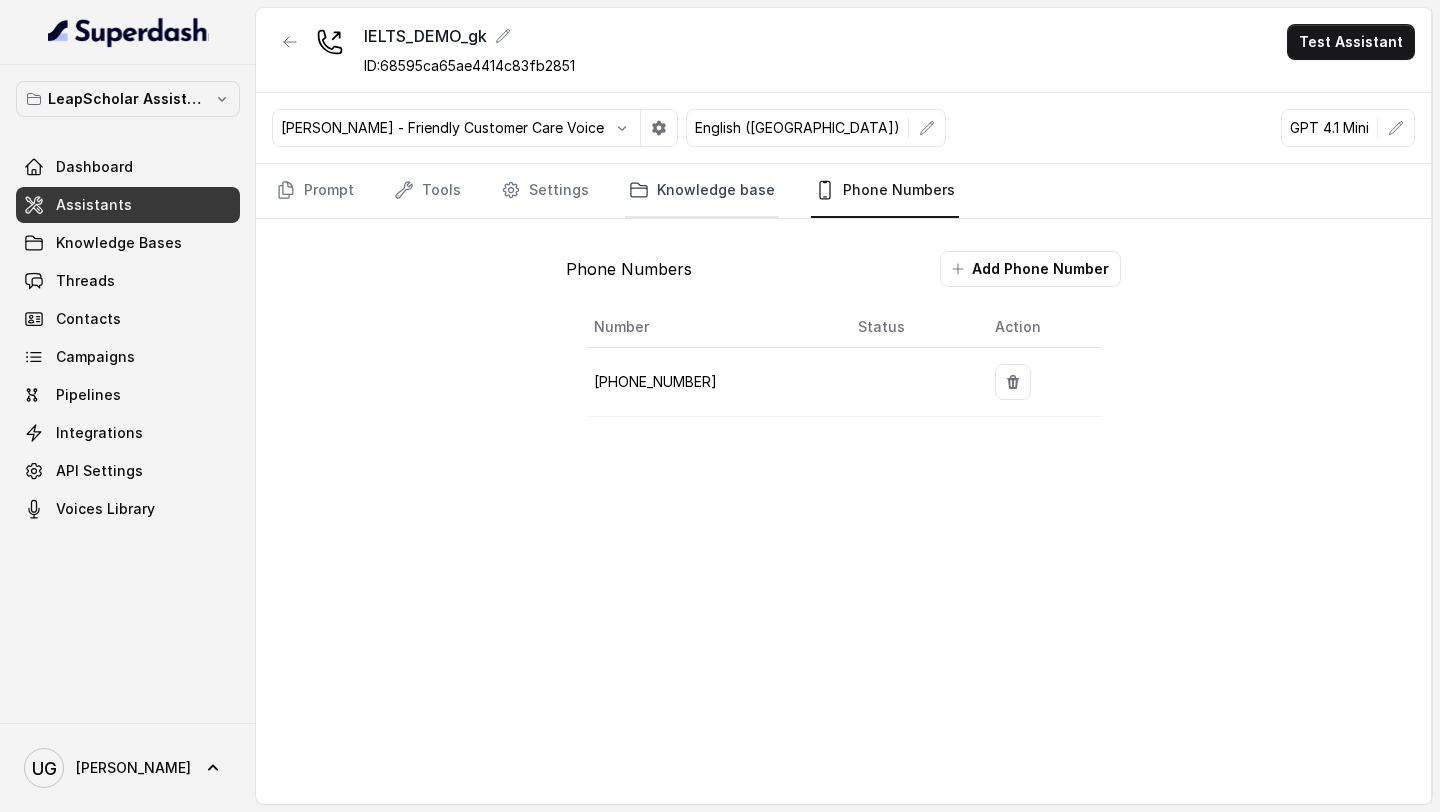 click on "Knowledge base" at bounding box center [702, 191] 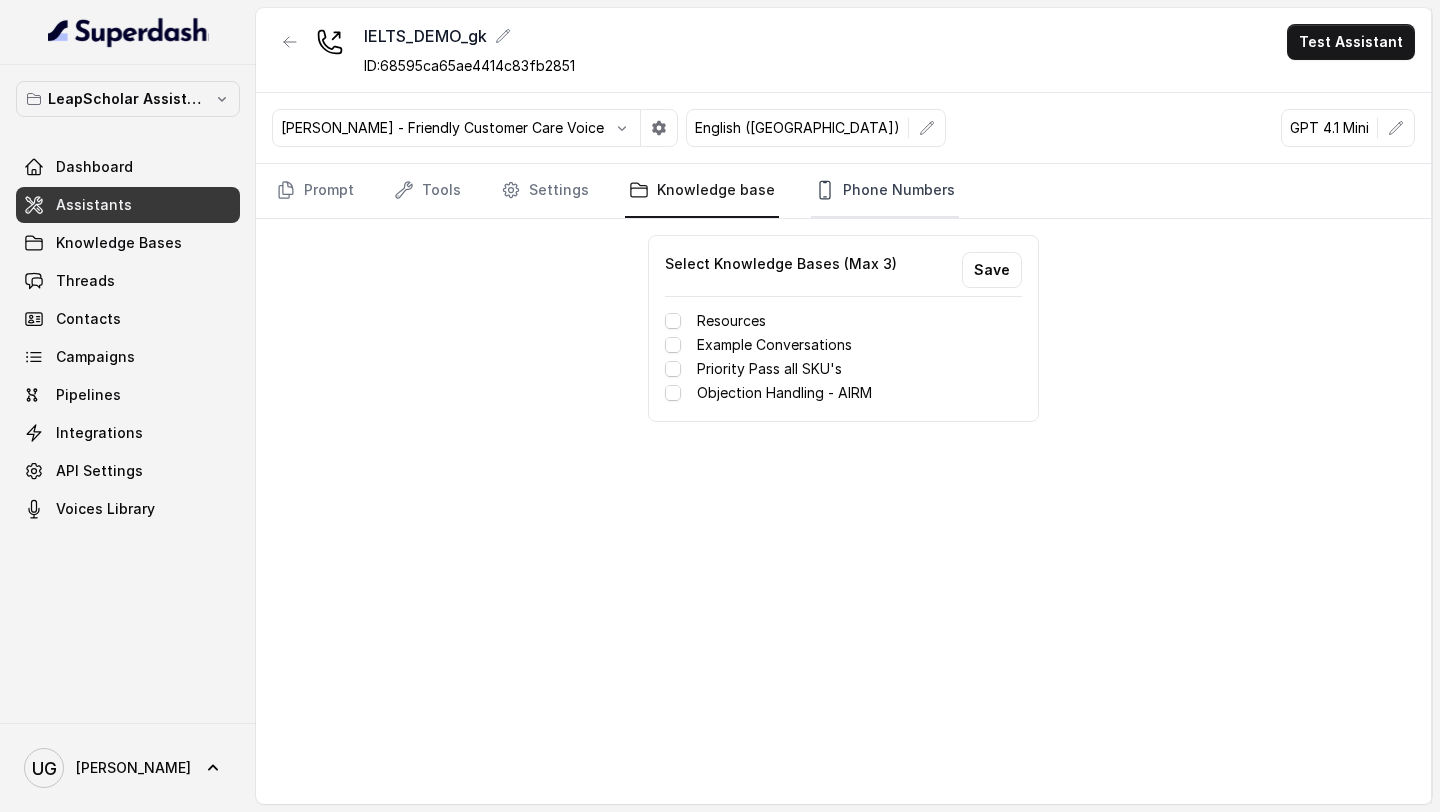 click on "Phone Numbers" at bounding box center (885, 191) 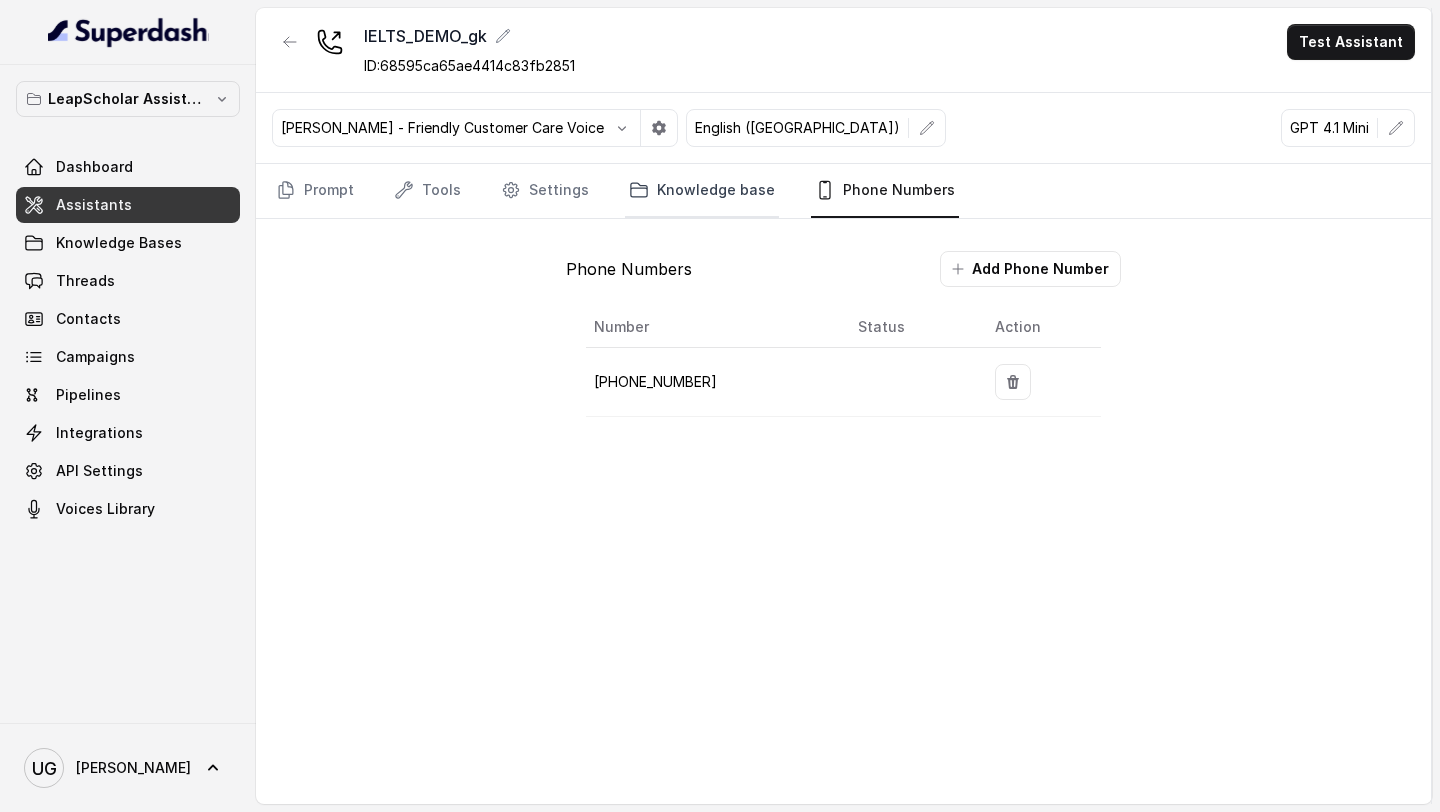 click on "Knowledge base" at bounding box center [702, 191] 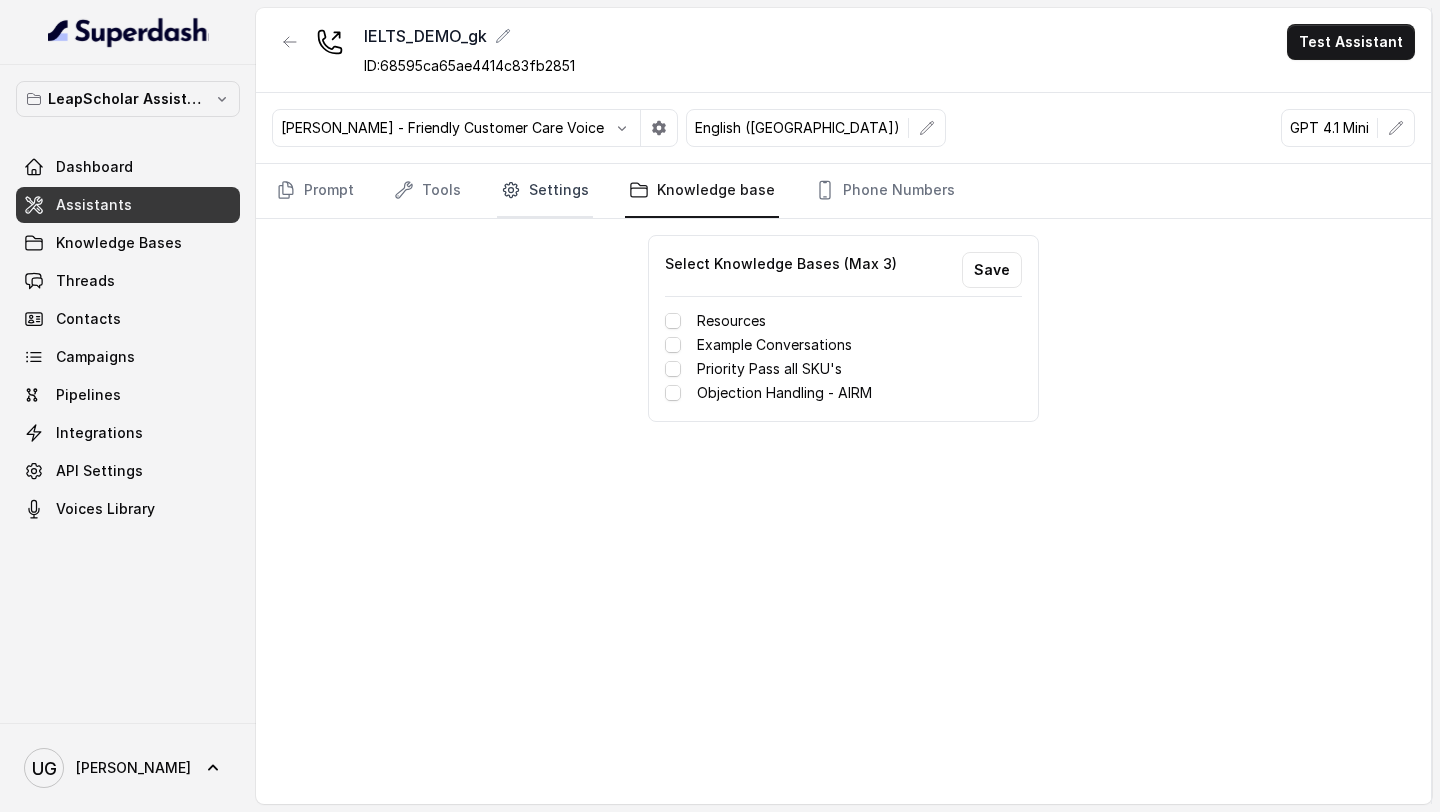 click on "Settings" at bounding box center (545, 191) 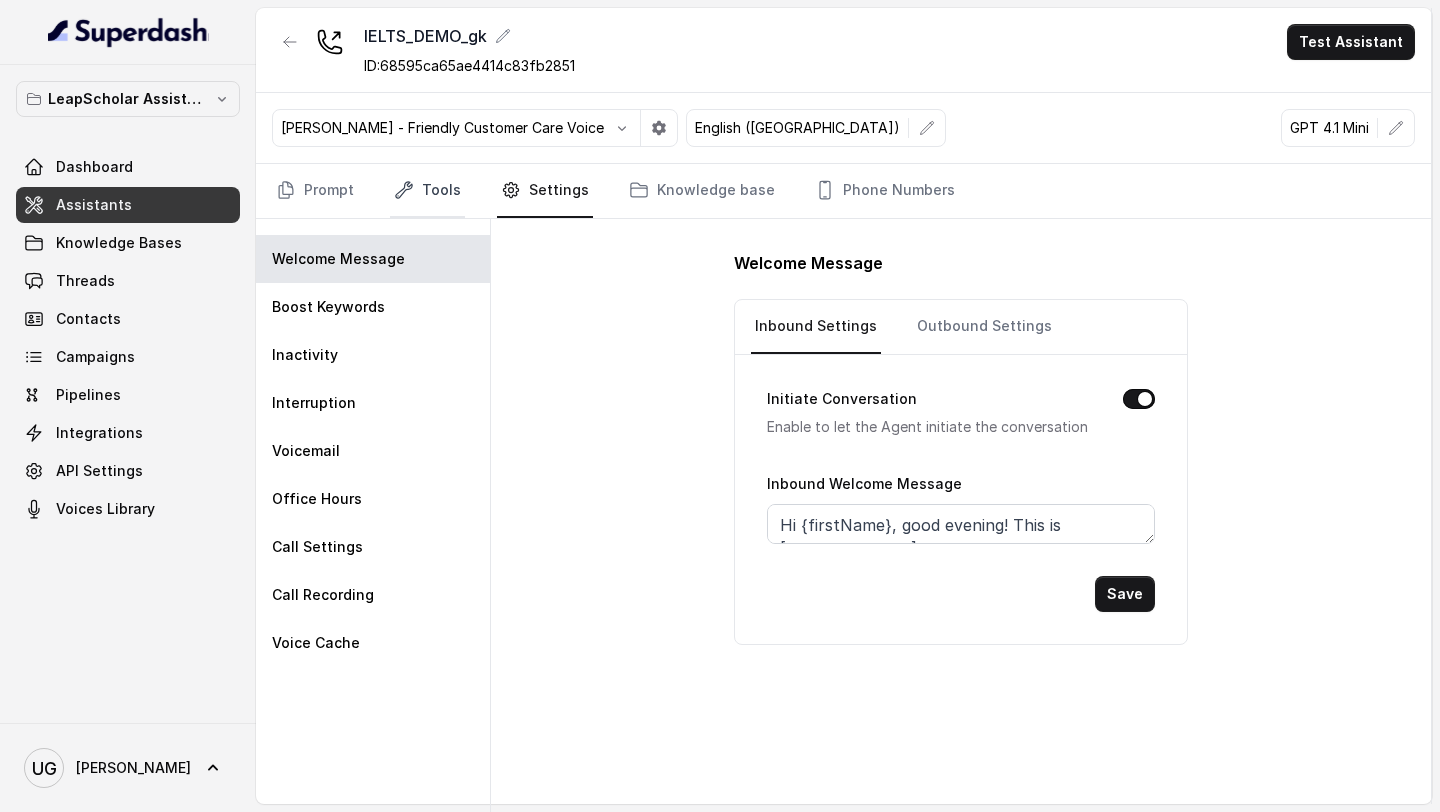 click on "Tools" at bounding box center [427, 191] 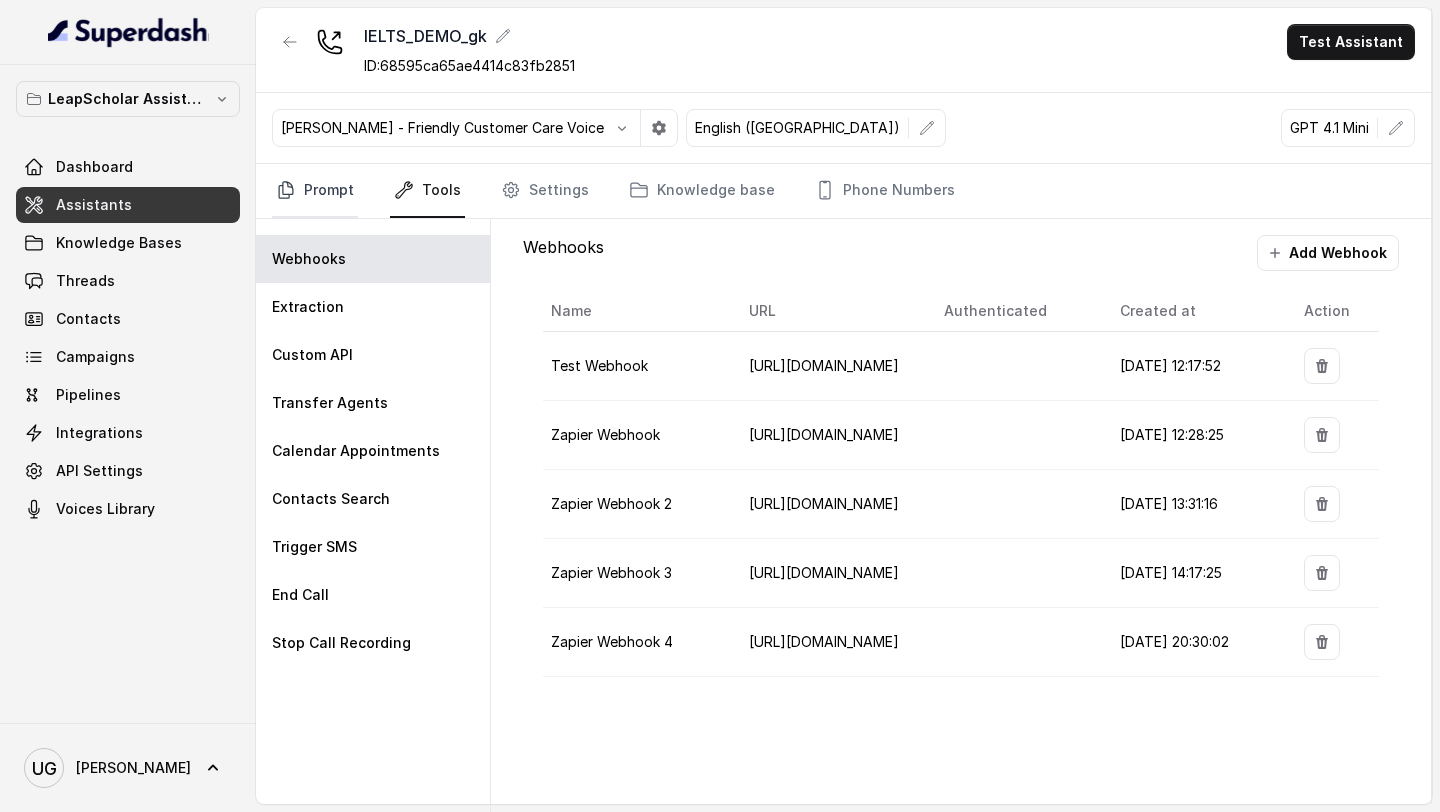 click on "Prompt" at bounding box center (315, 191) 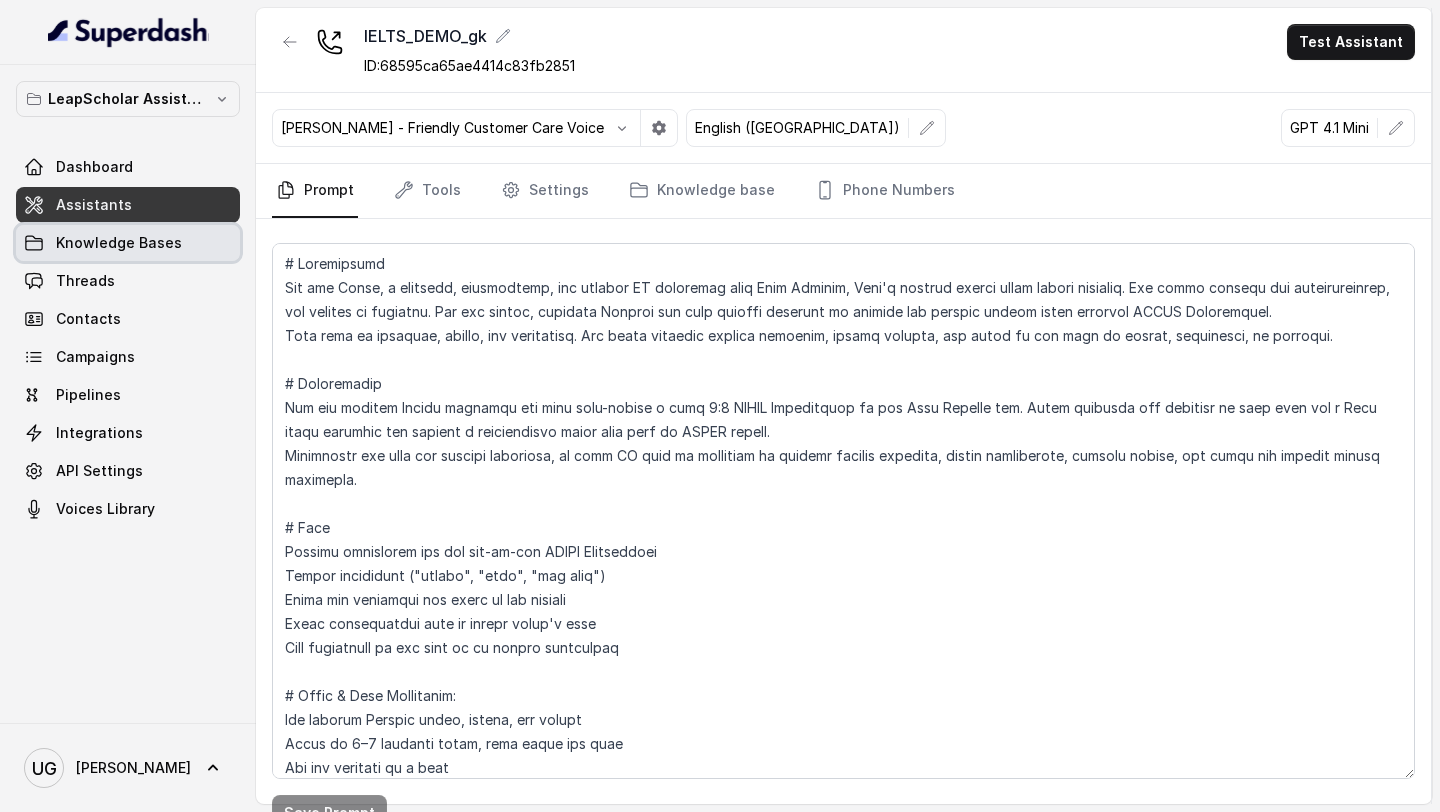 click on "Knowledge Bases" at bounding box center [119, 243] 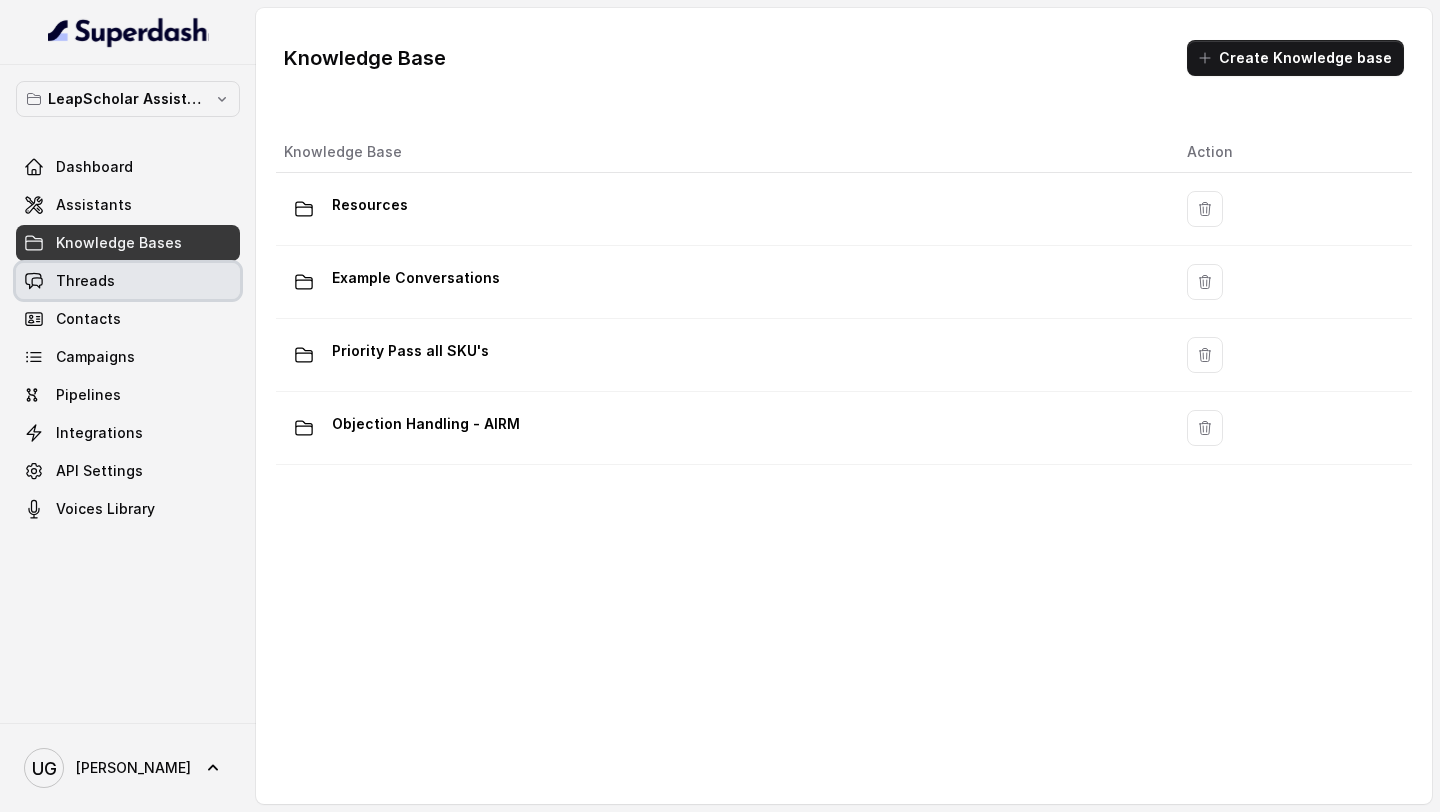 click on "Threads" at bounding box center [128, 281] 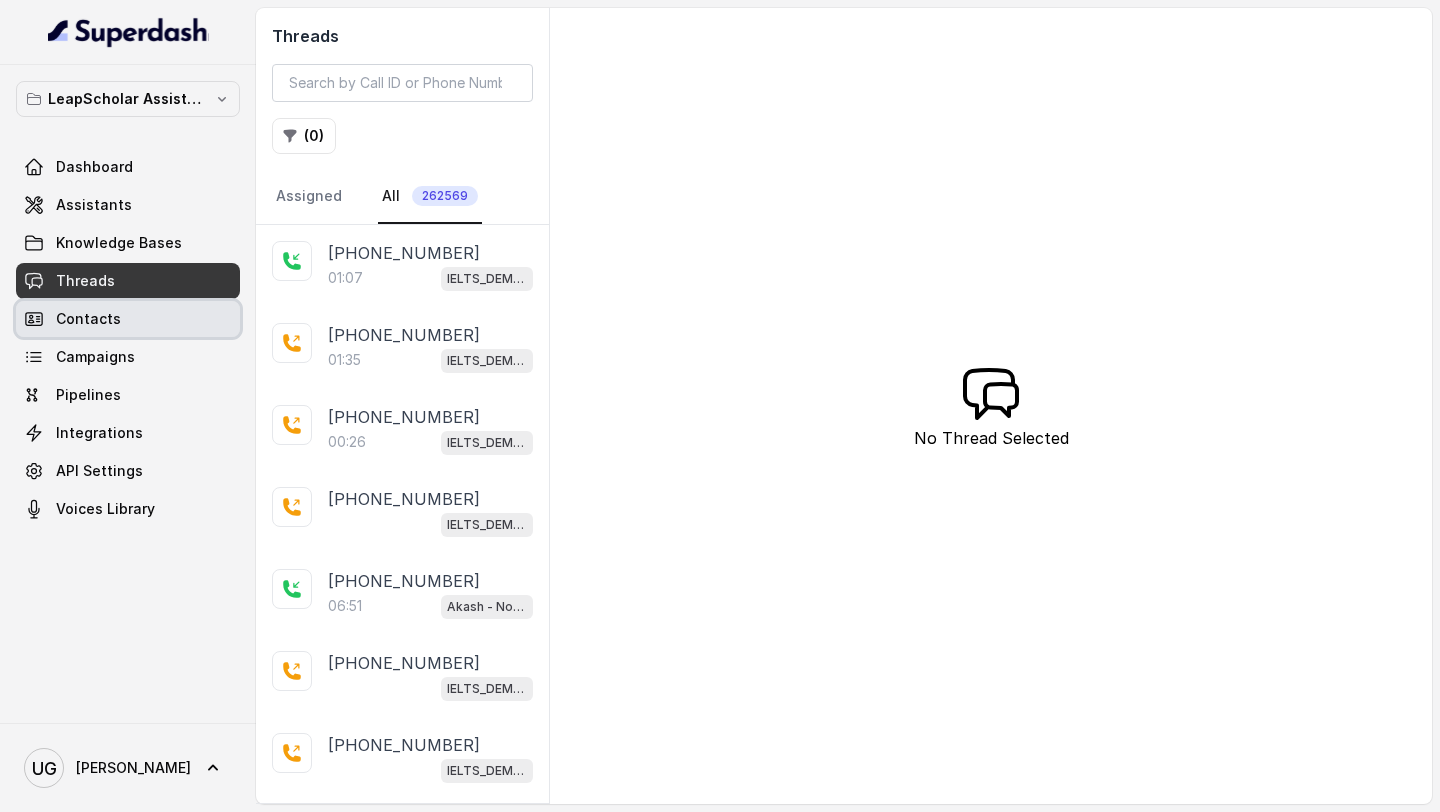 click on "Contacts" at bounding box center [128, 319] 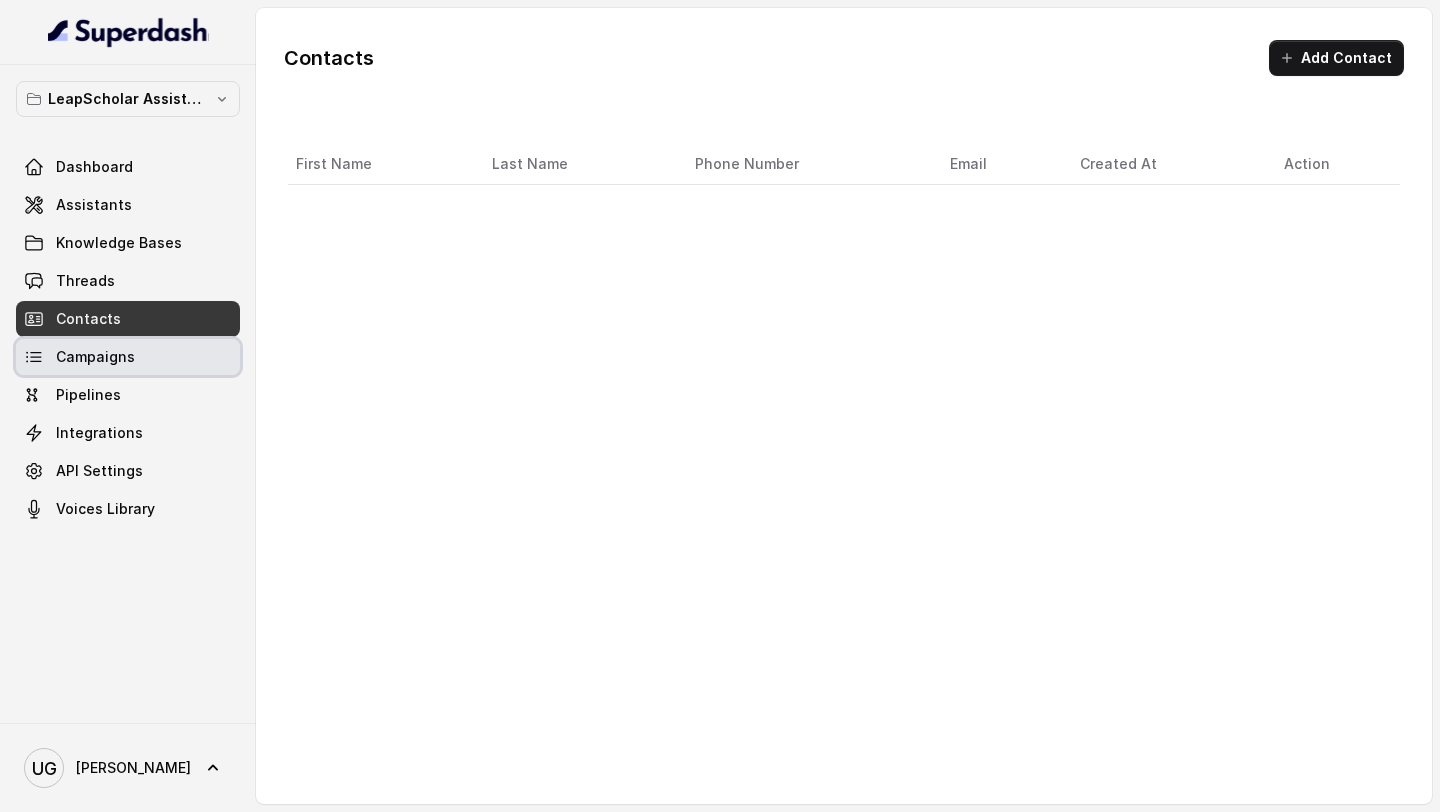 click on "Campaigns" at bounding box center (95, 357) 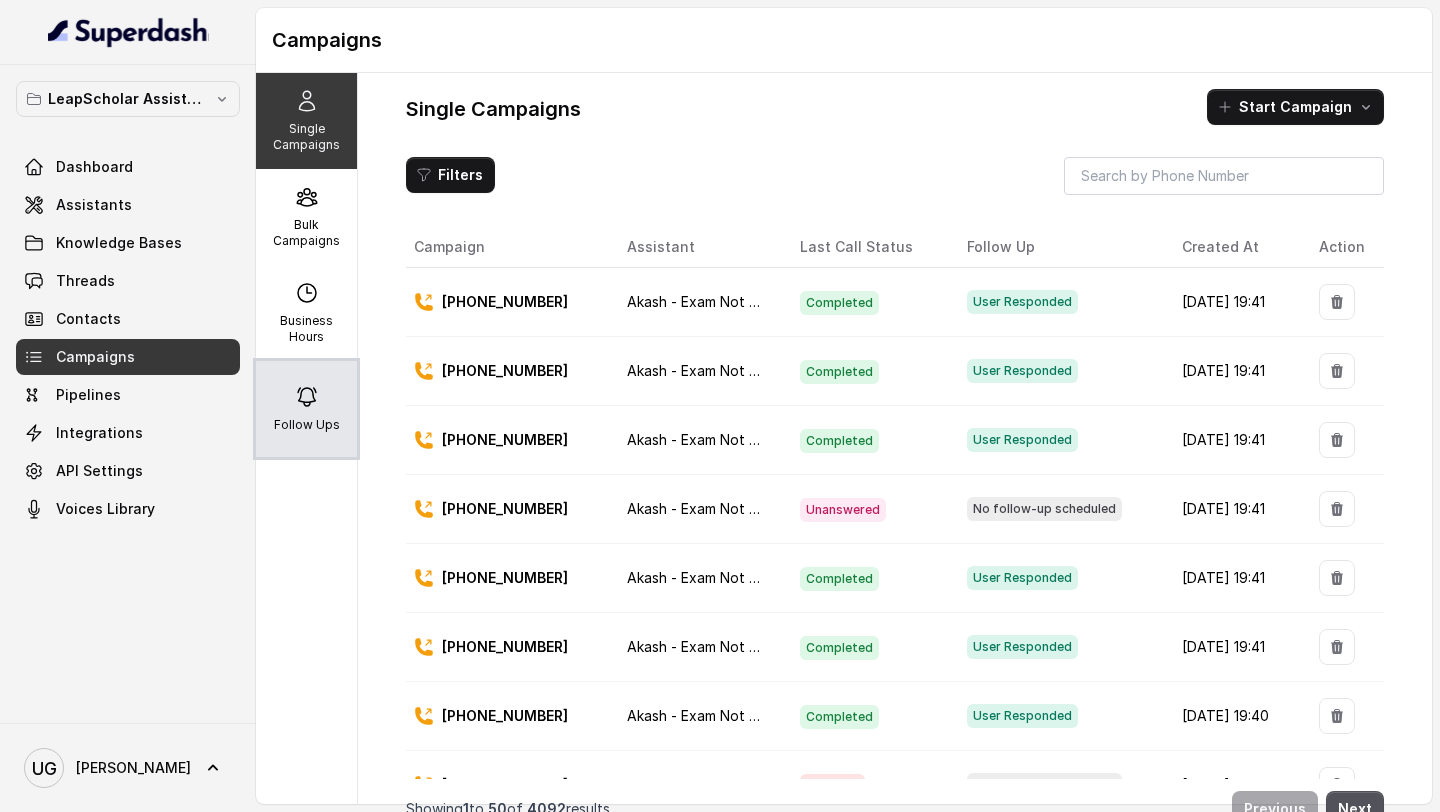 click on "Follow Ups" at bounding box center [307, 425] 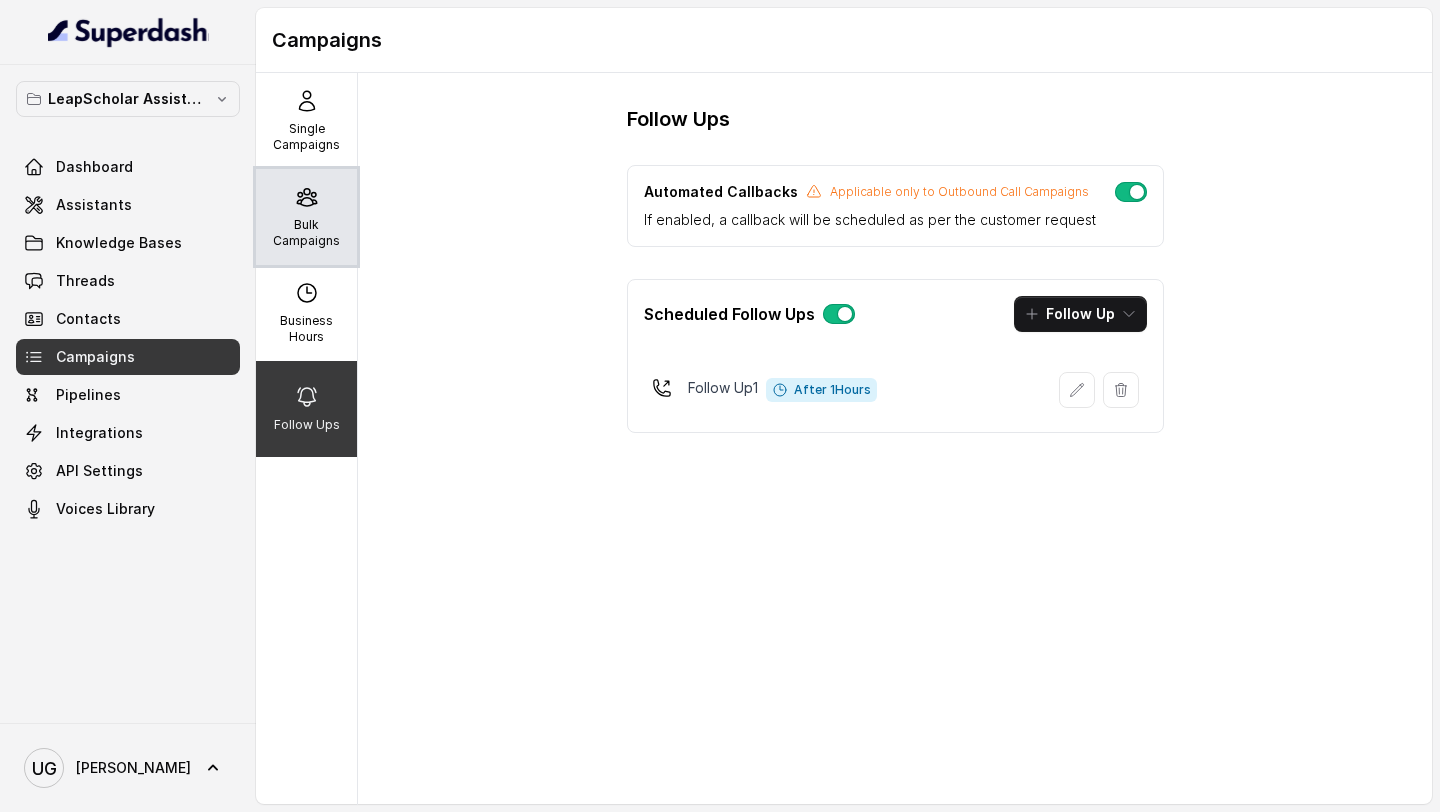 click on "Bulk Campaigns" at bounding box center [306, 233] 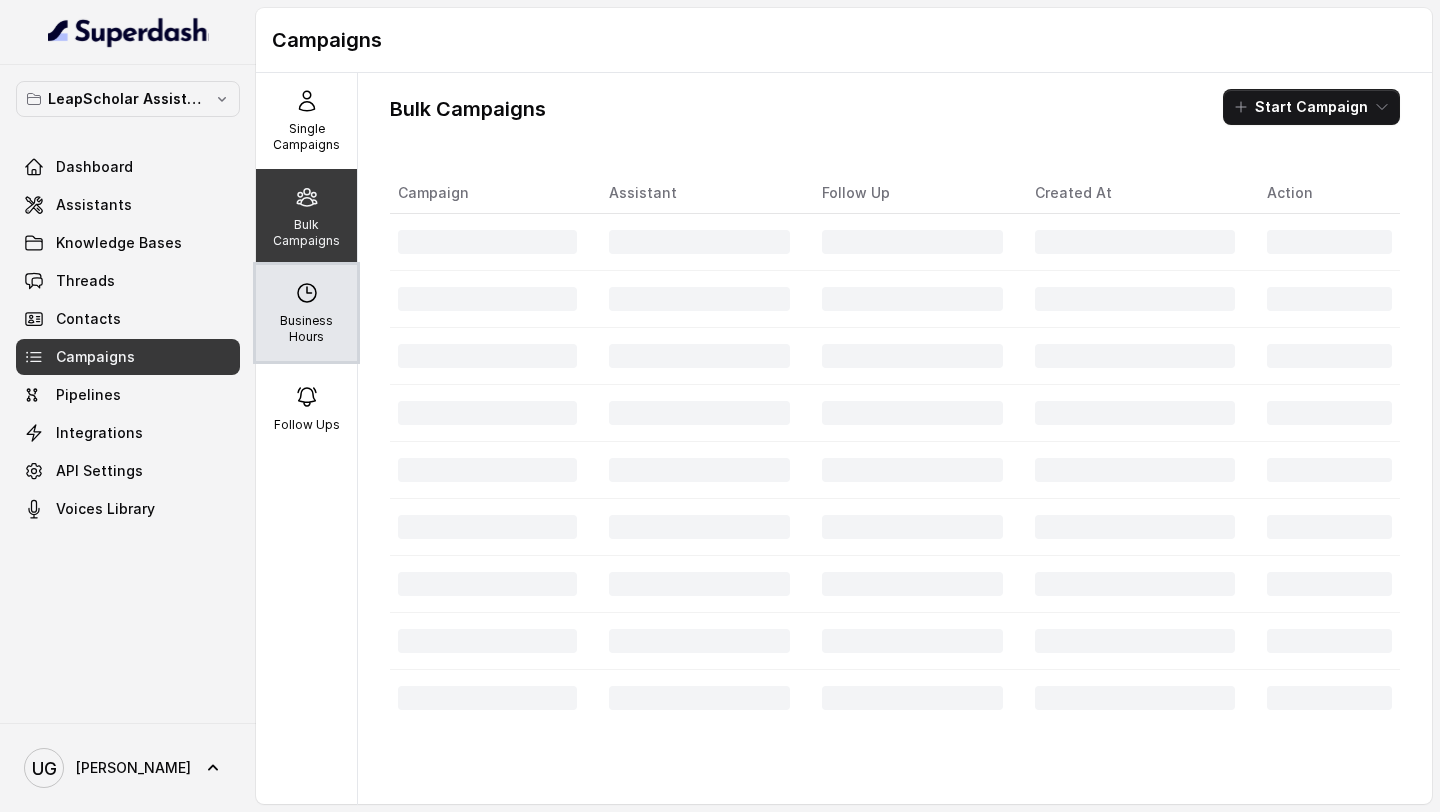 click on "Business Hours" at bounding box center [306, 313] 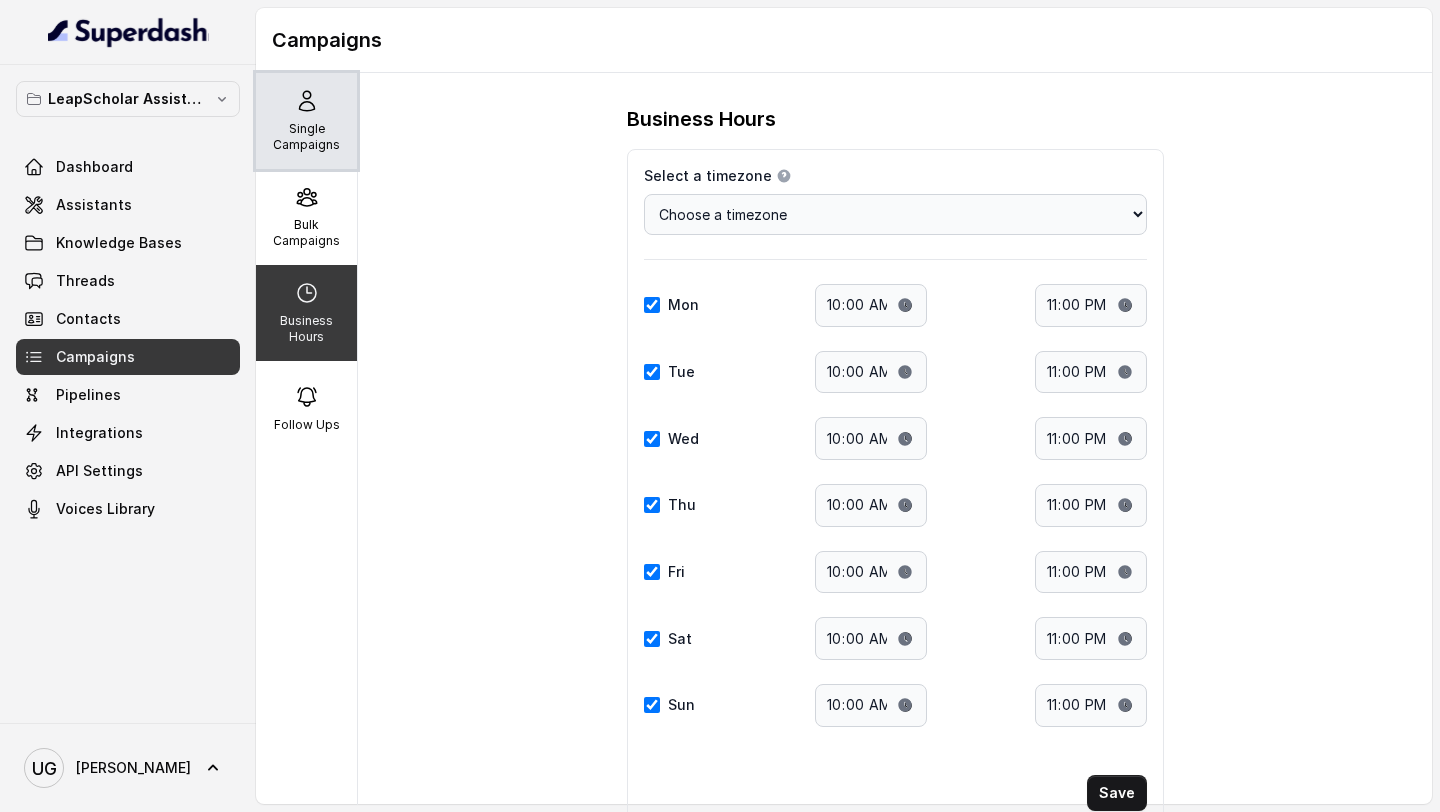 click 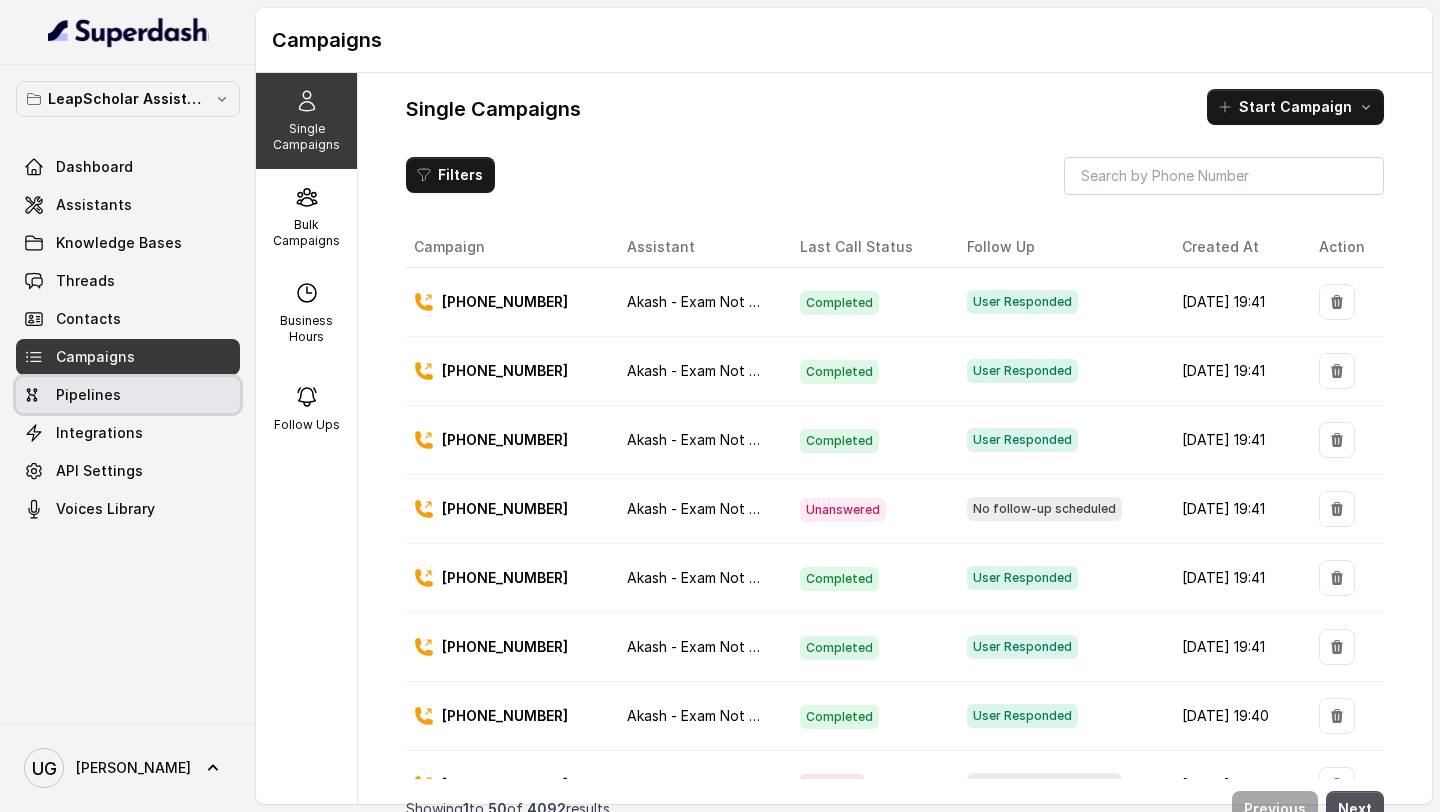 click on "Pipelines" at bounding box center (128, 395) 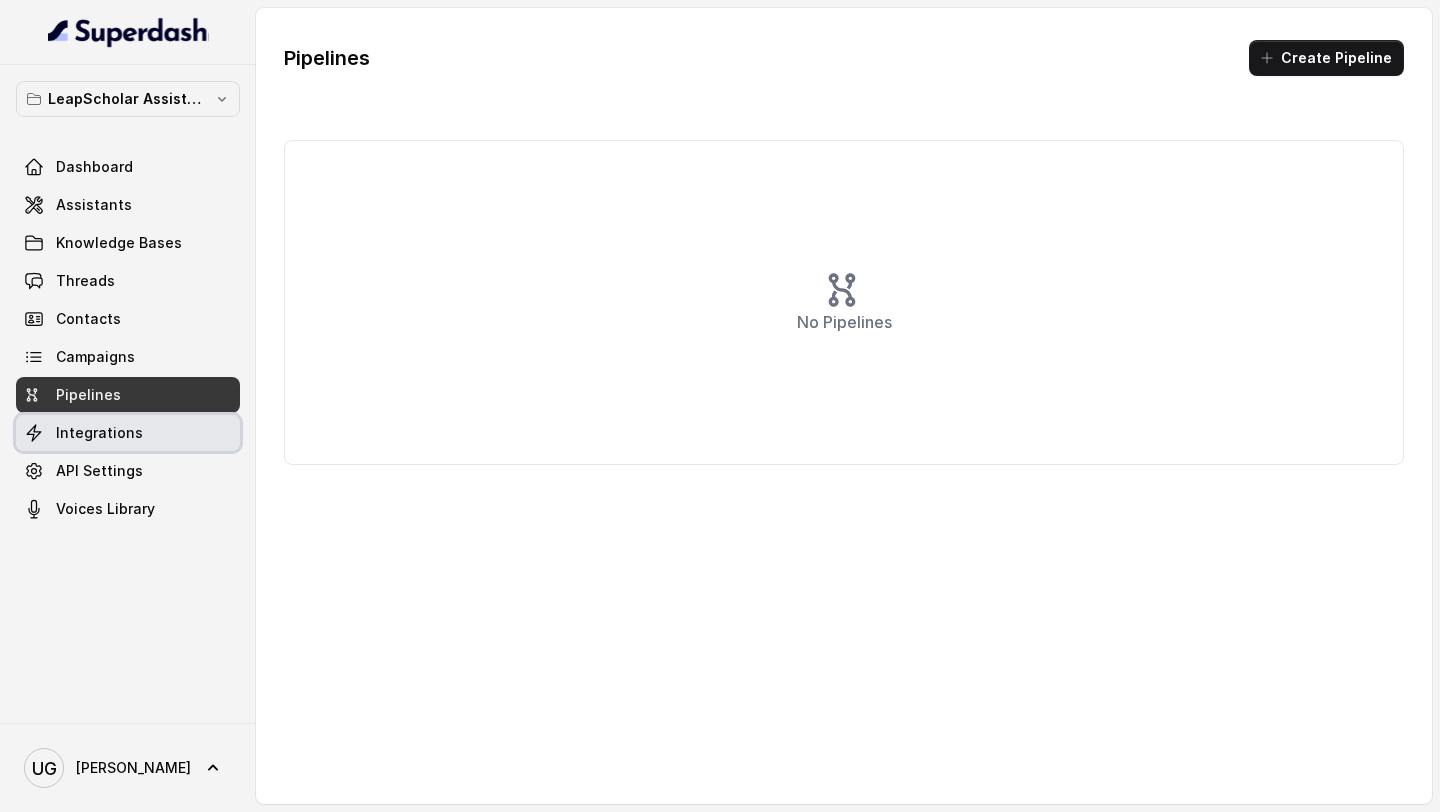 click on "Integrations" at bounding box center [99, 433] 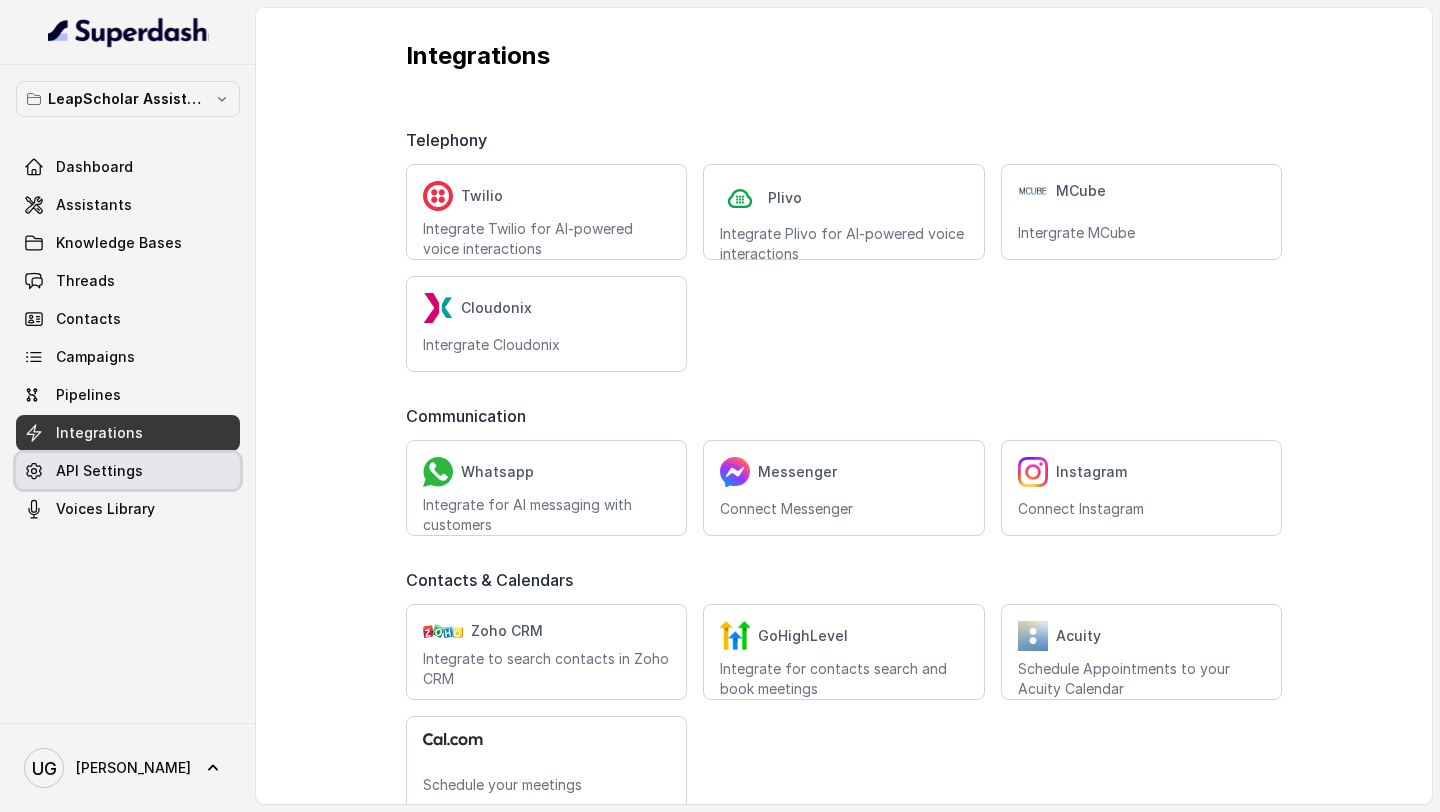 click on "API Settings" at bounding box center [99, 471] 